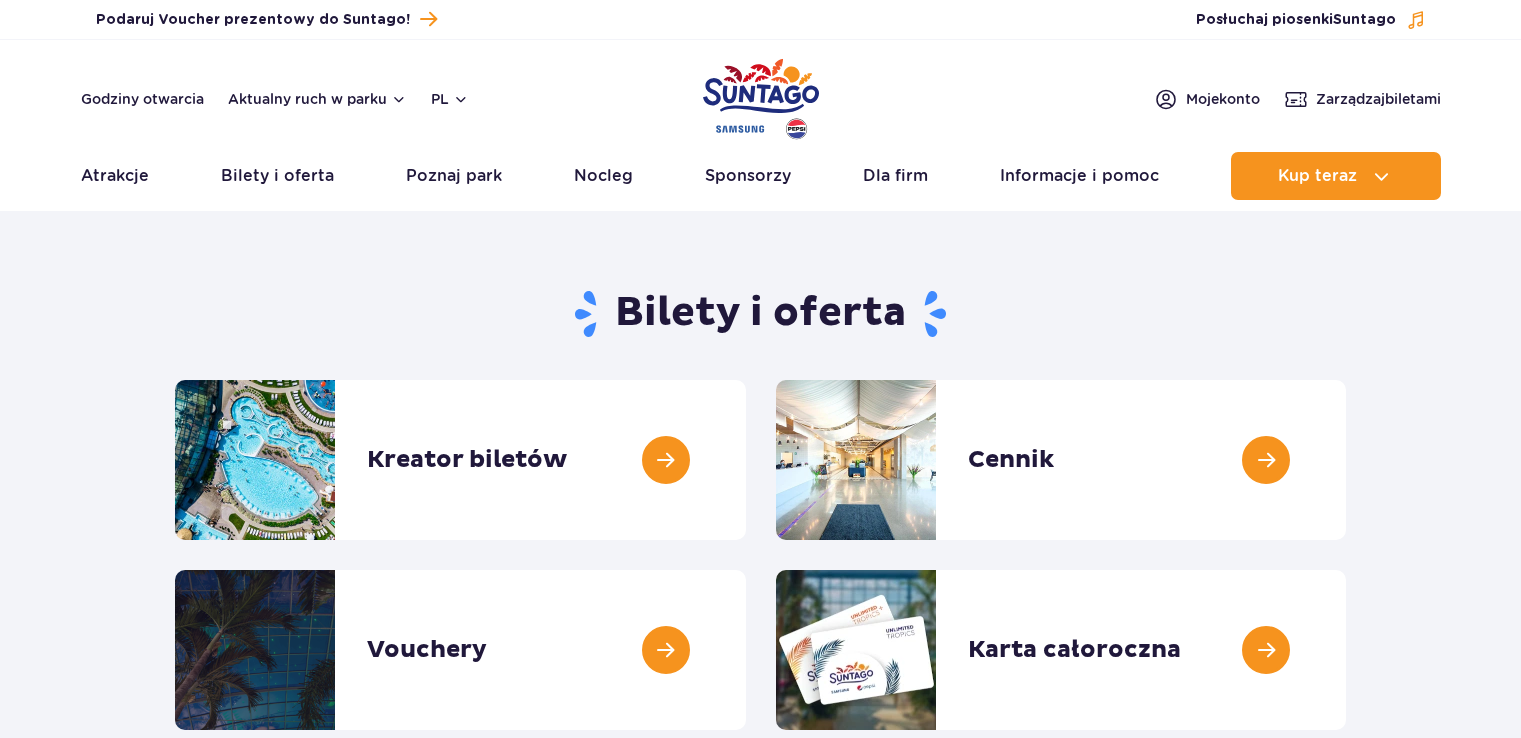 scroll, scrollTop: 0, scrollLeft: 0, axis: both 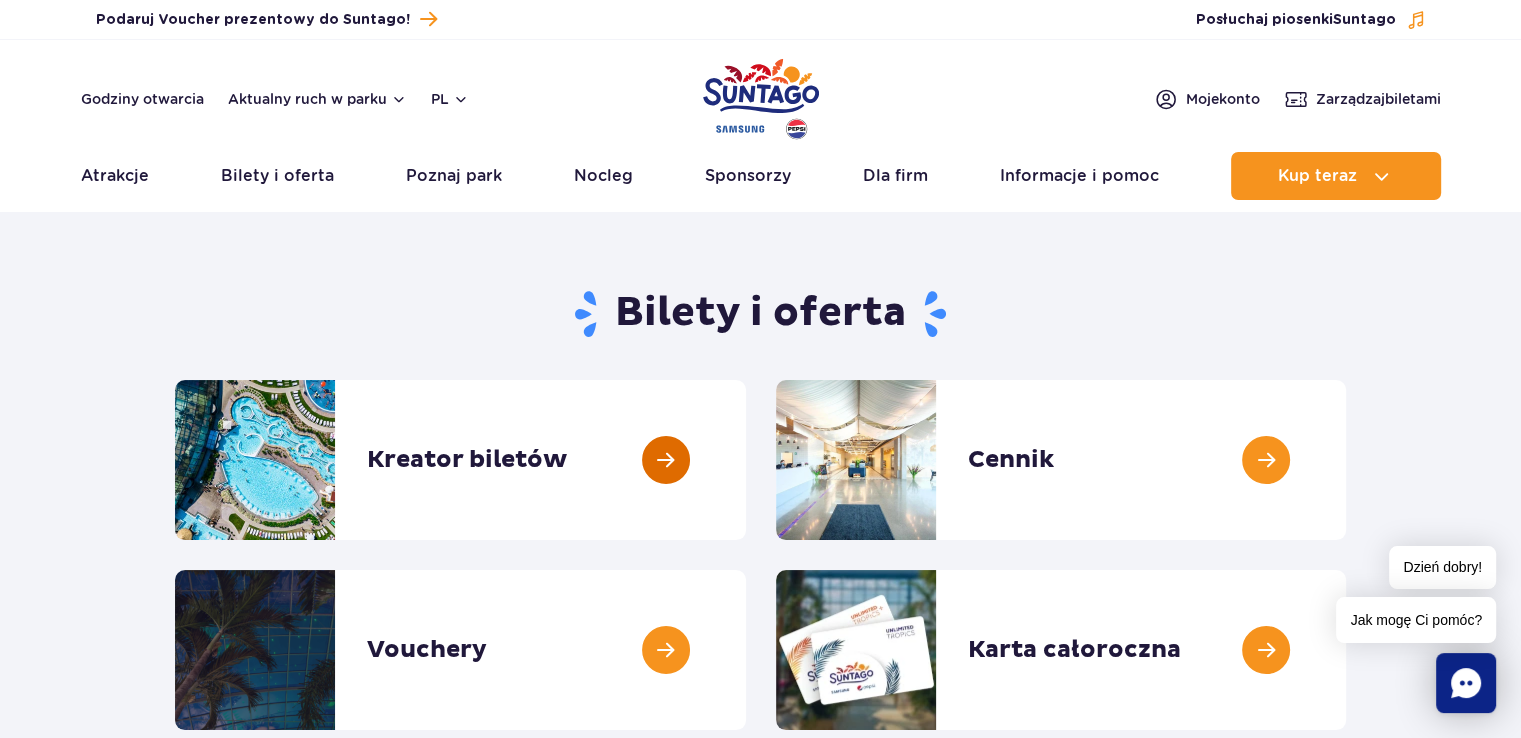 click at bounding box center (746, 460) 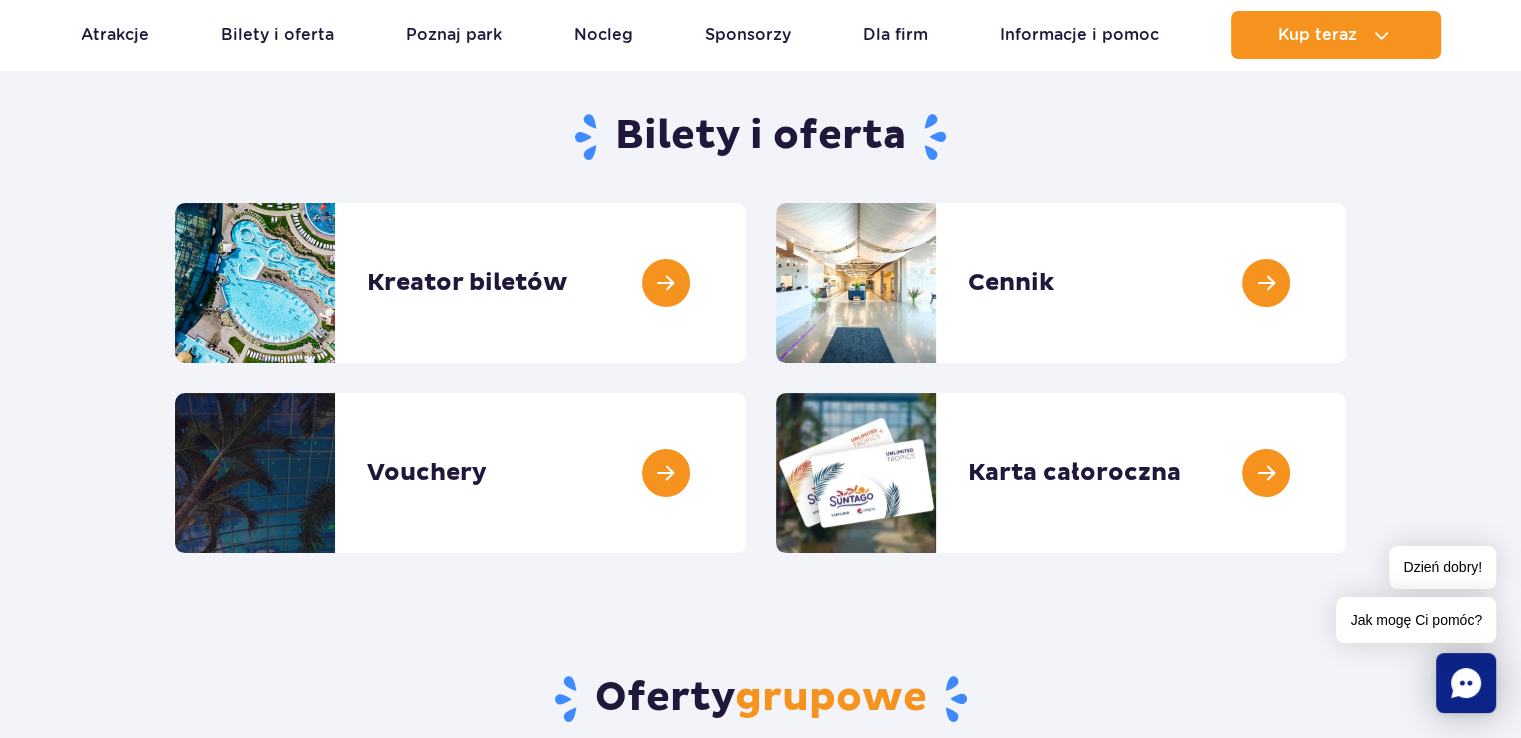 scroll, scrollTop: 200, scrollLeft: 0, axis: vertical 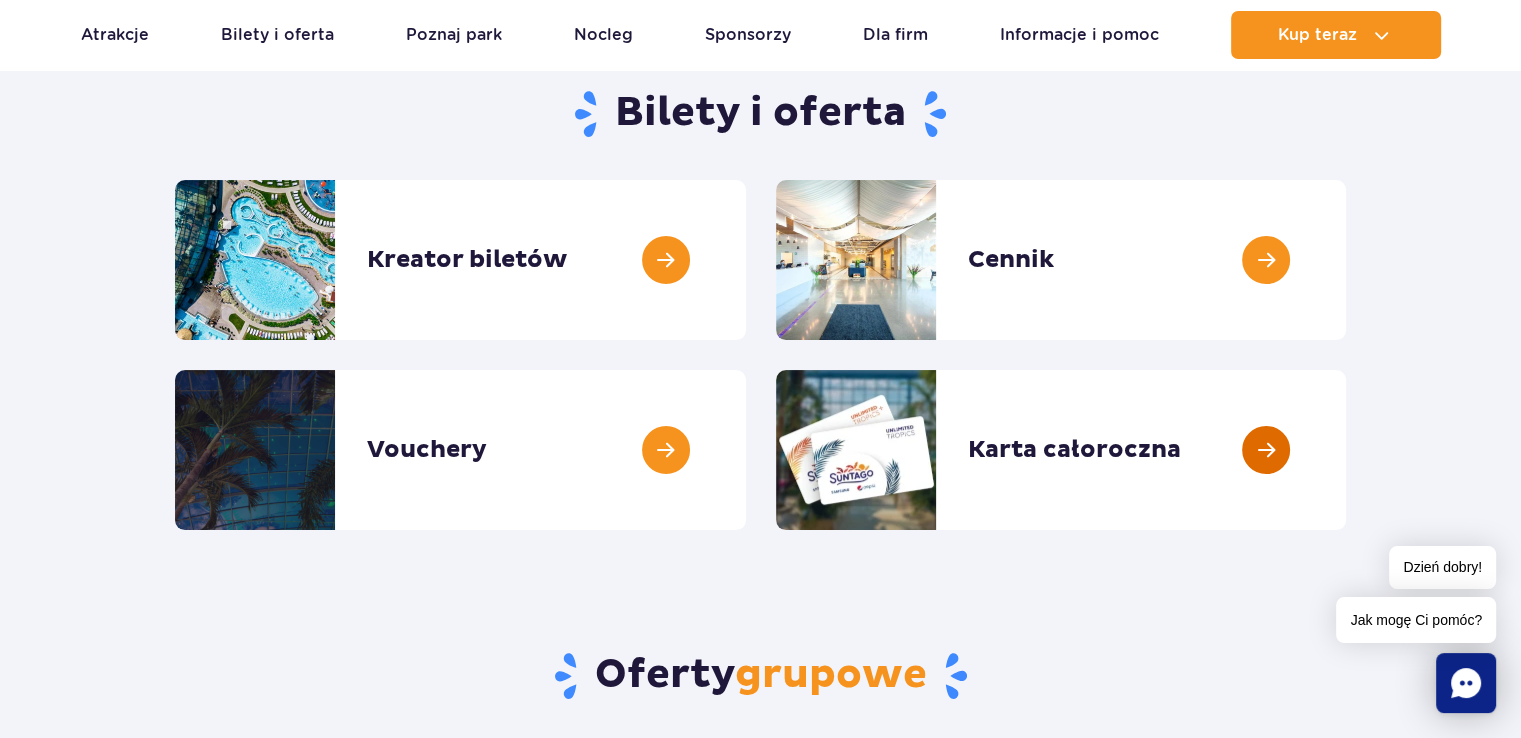click at bounding box center (1346, 450) 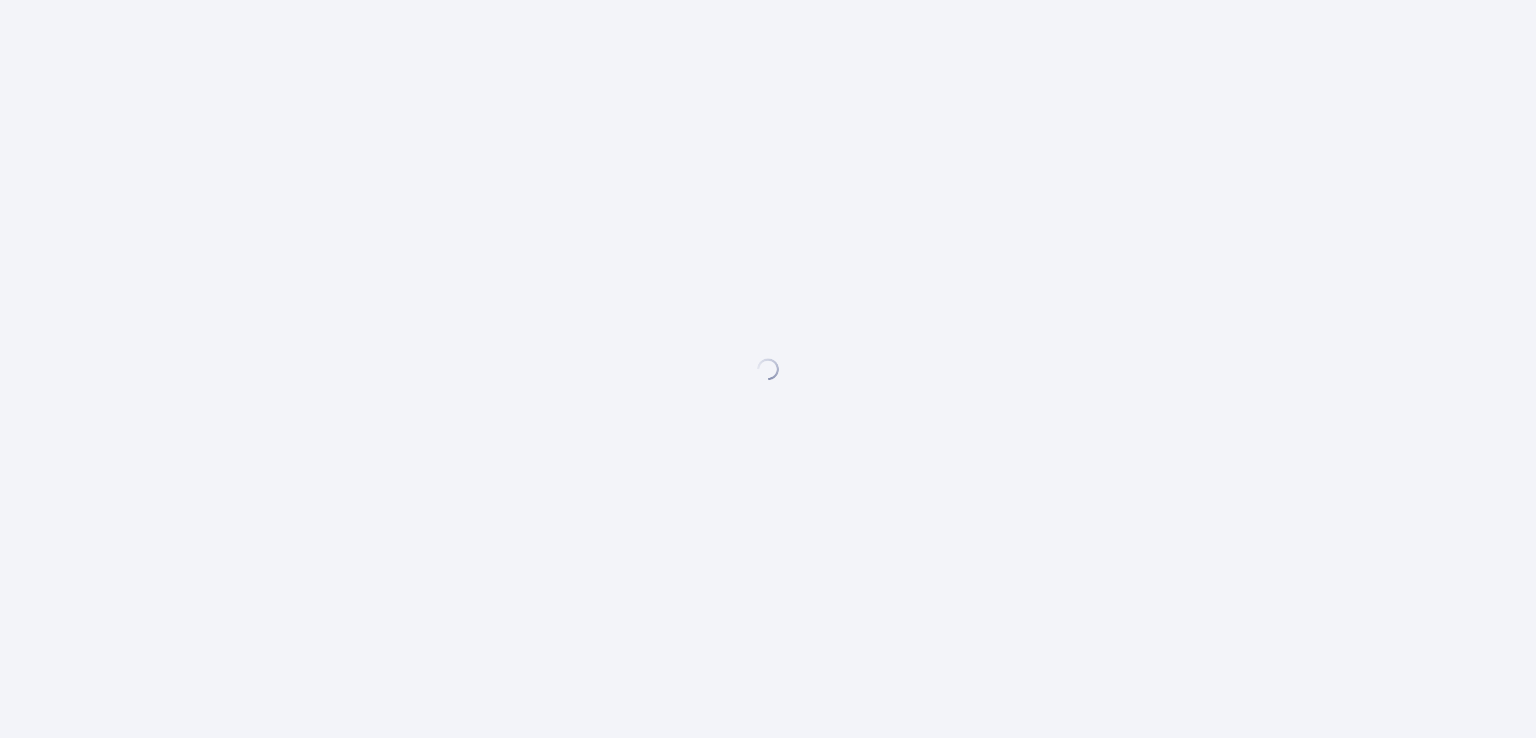 scroll, scrollTop: 0, scrollLeft: 0, axis: both 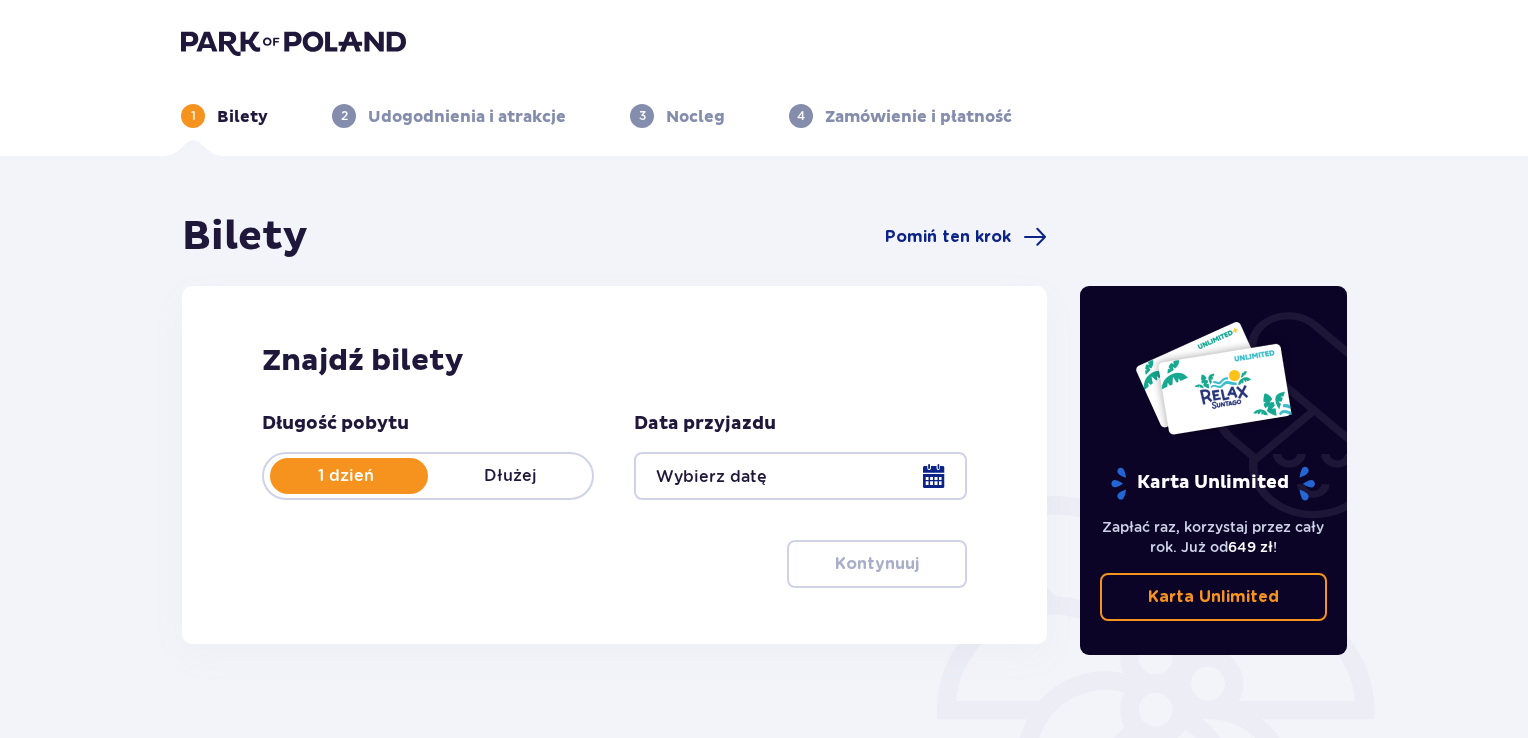click at bounding box center (800, 476) 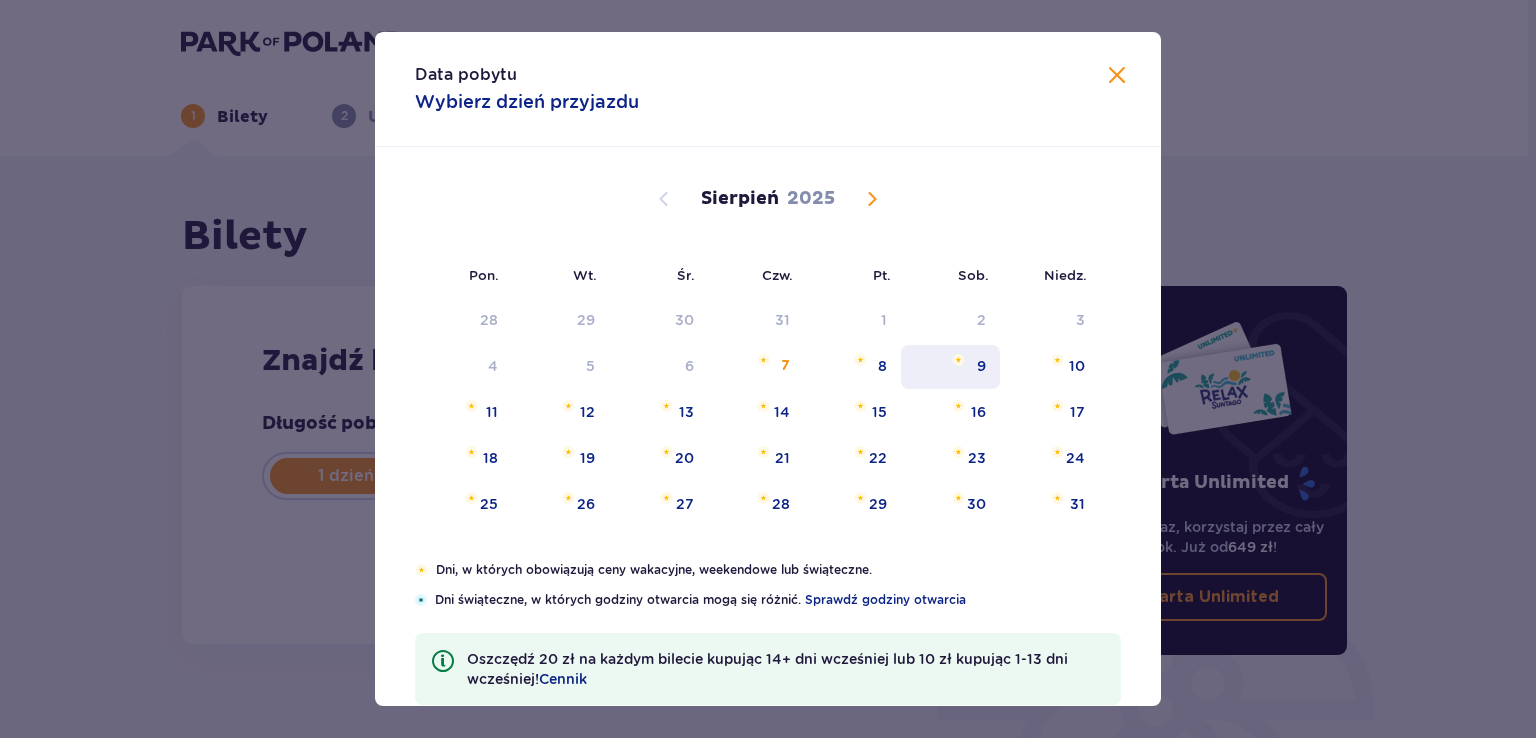 click on "9" at bounding box center (981, 366) 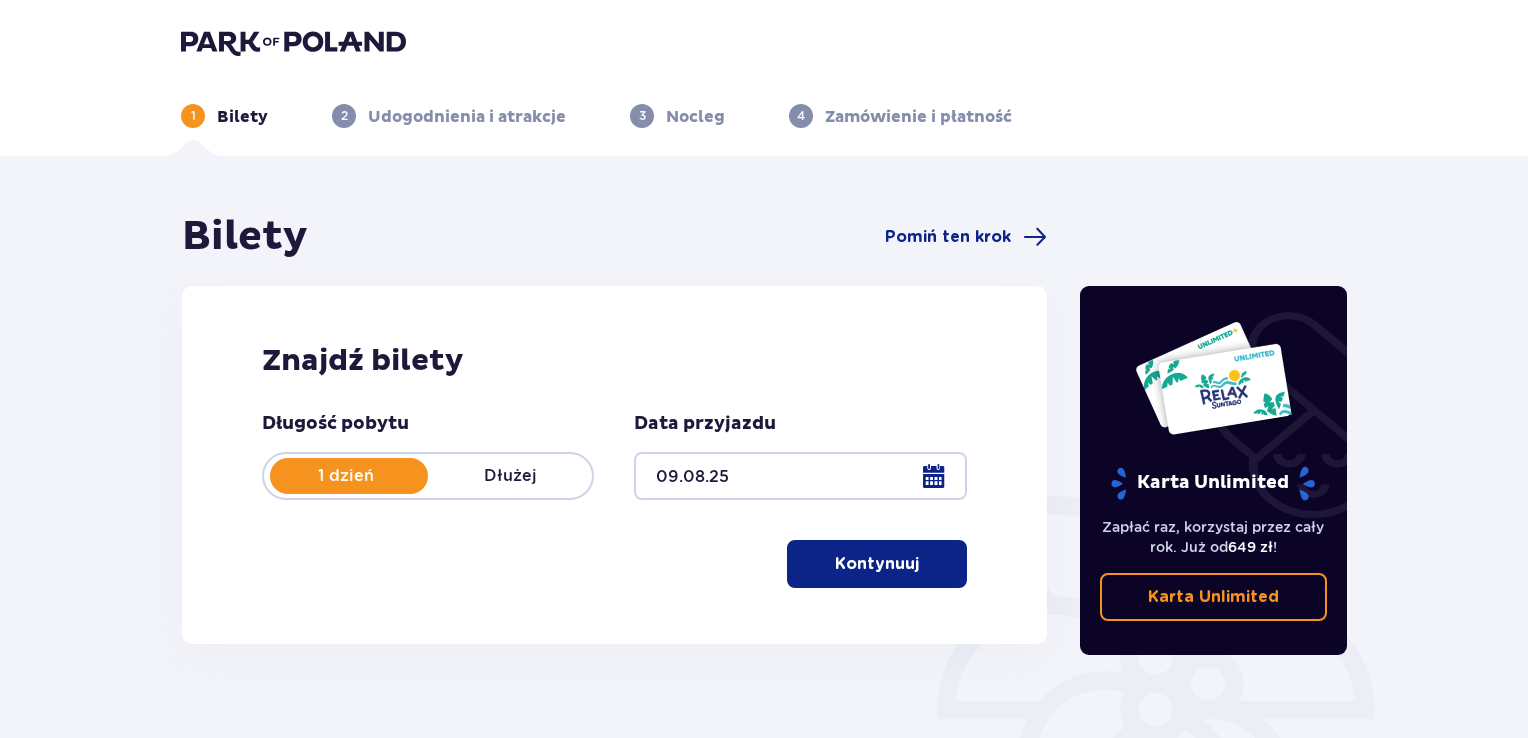 click on "Kontynuuj" at bounding box center [877, 564] 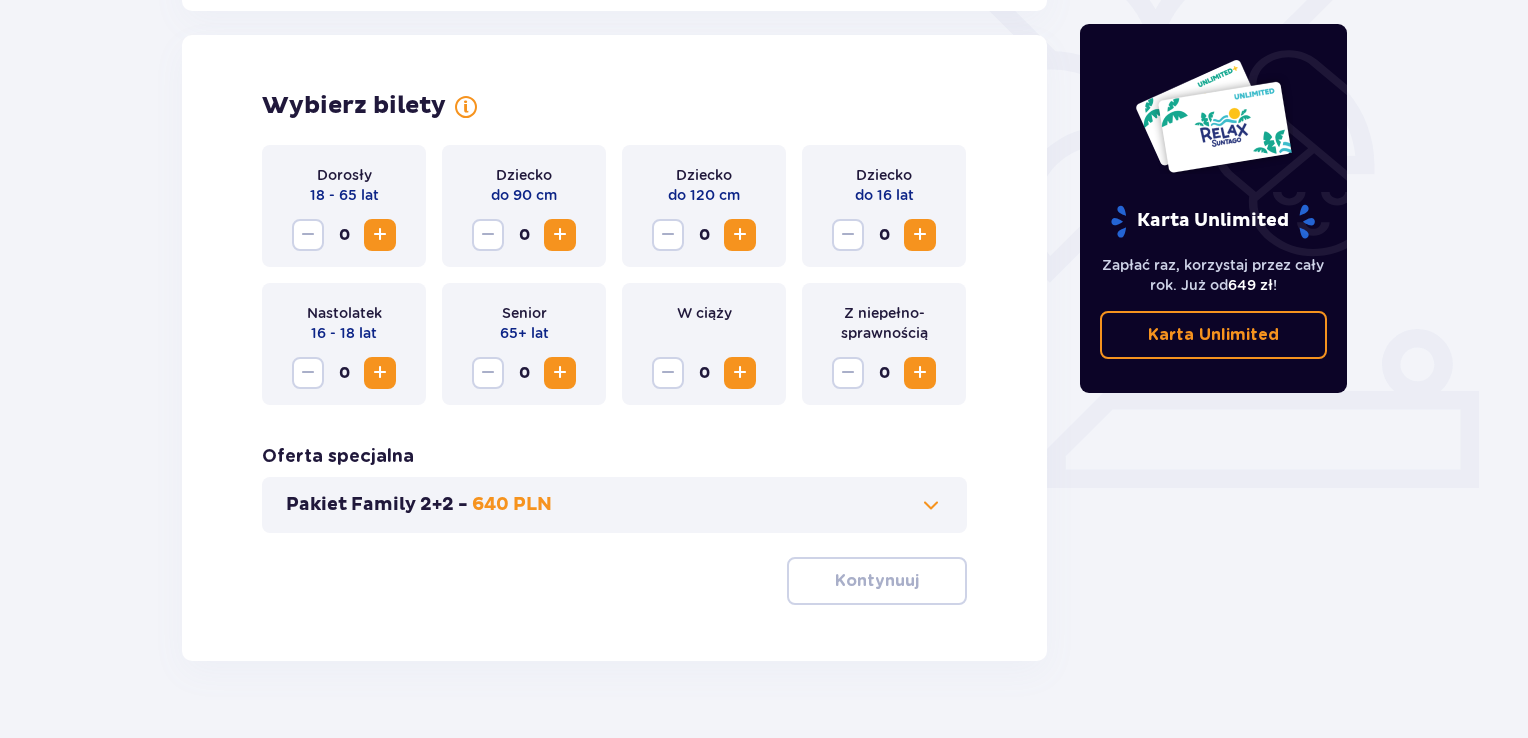 scroll, scrollTop: 556, scrollLeft: 0, axis: vertical 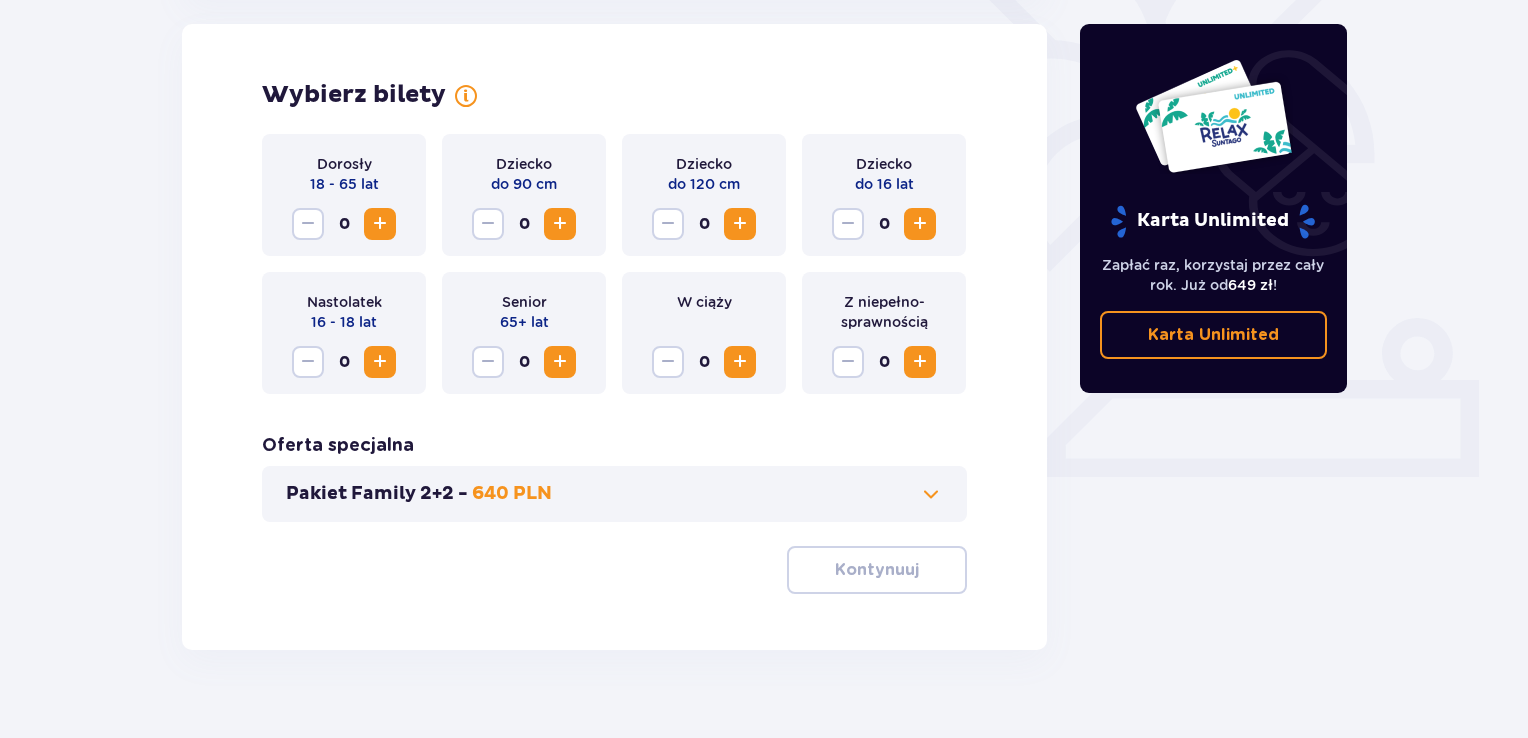 click at bounding box center (380, 224) 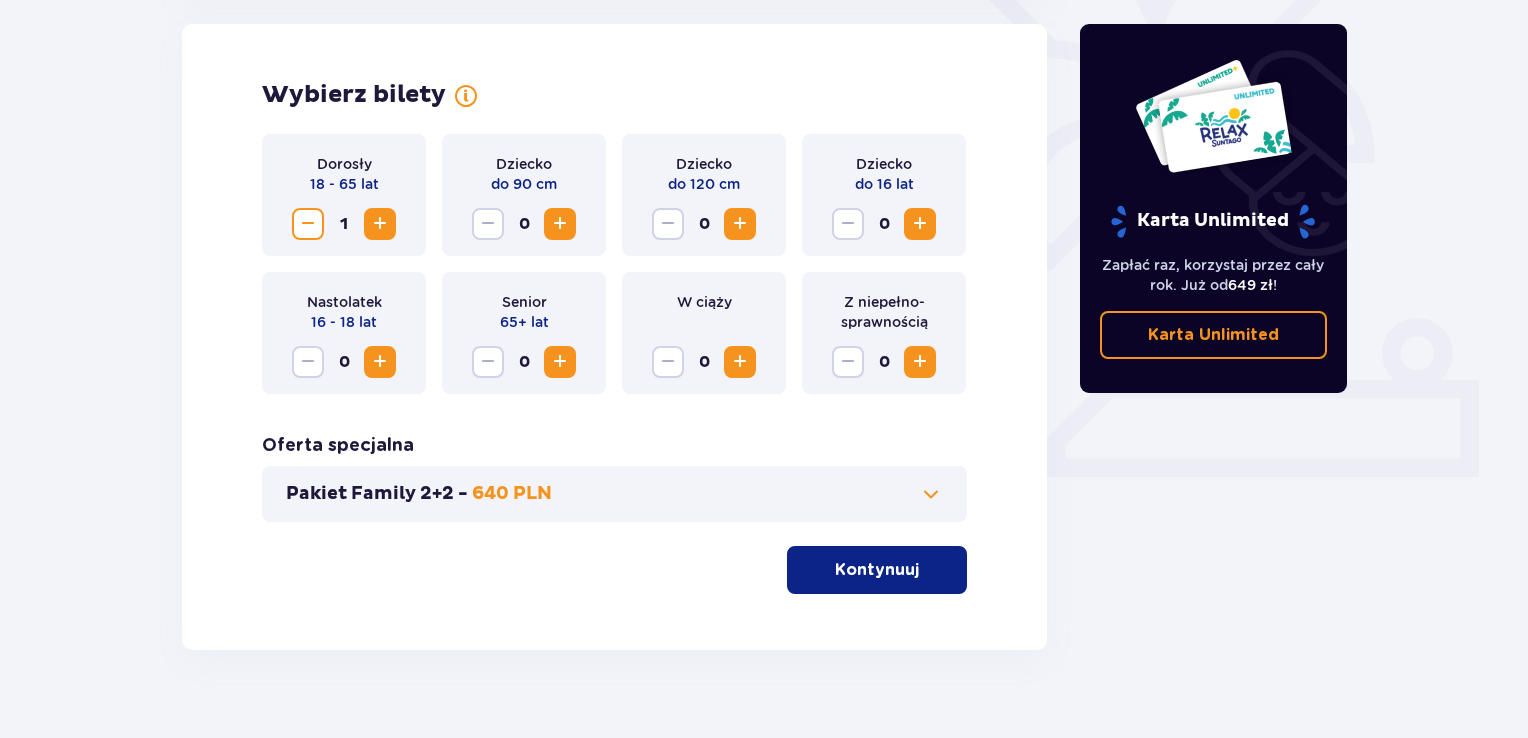 click at bounding box center (380, 224) 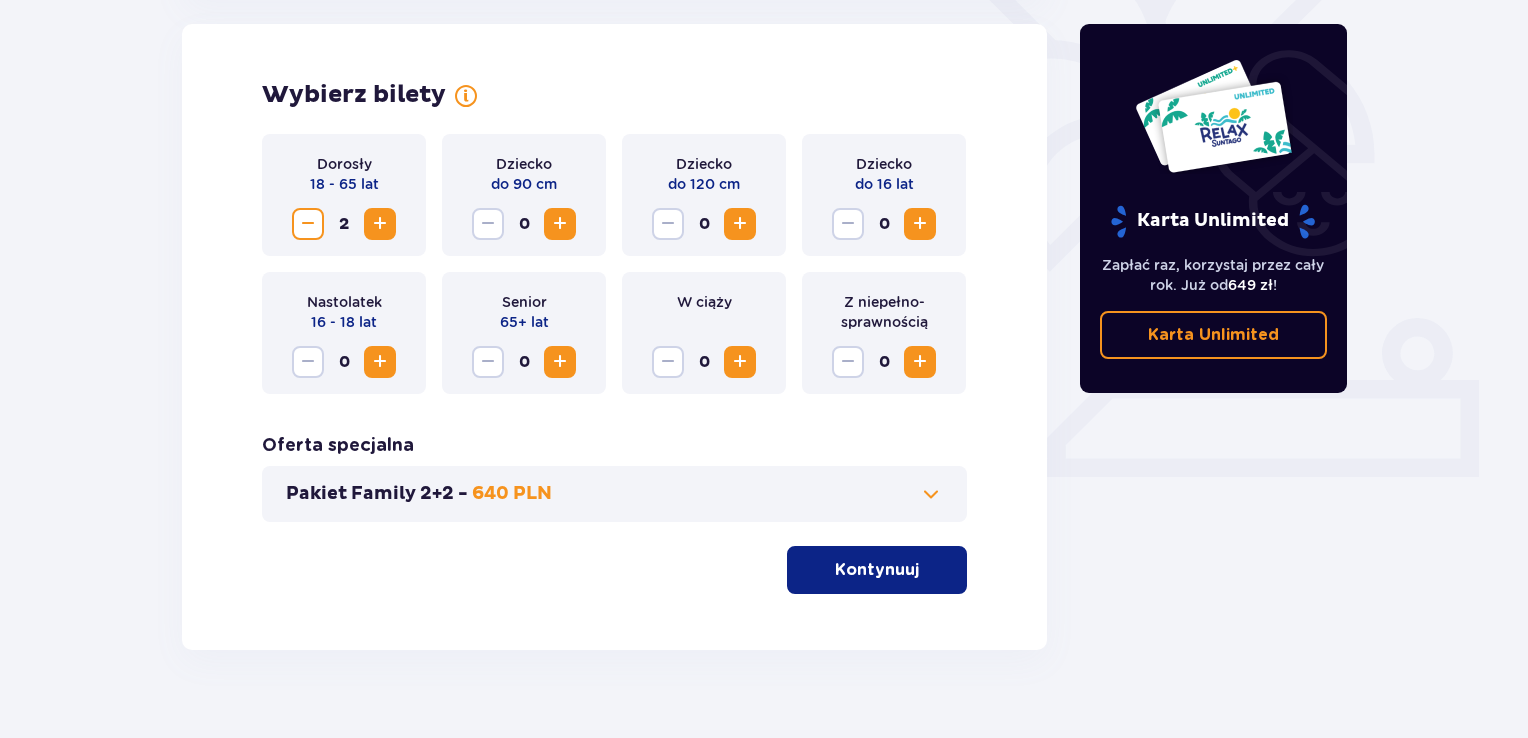 click at bounding box center (560, 224) 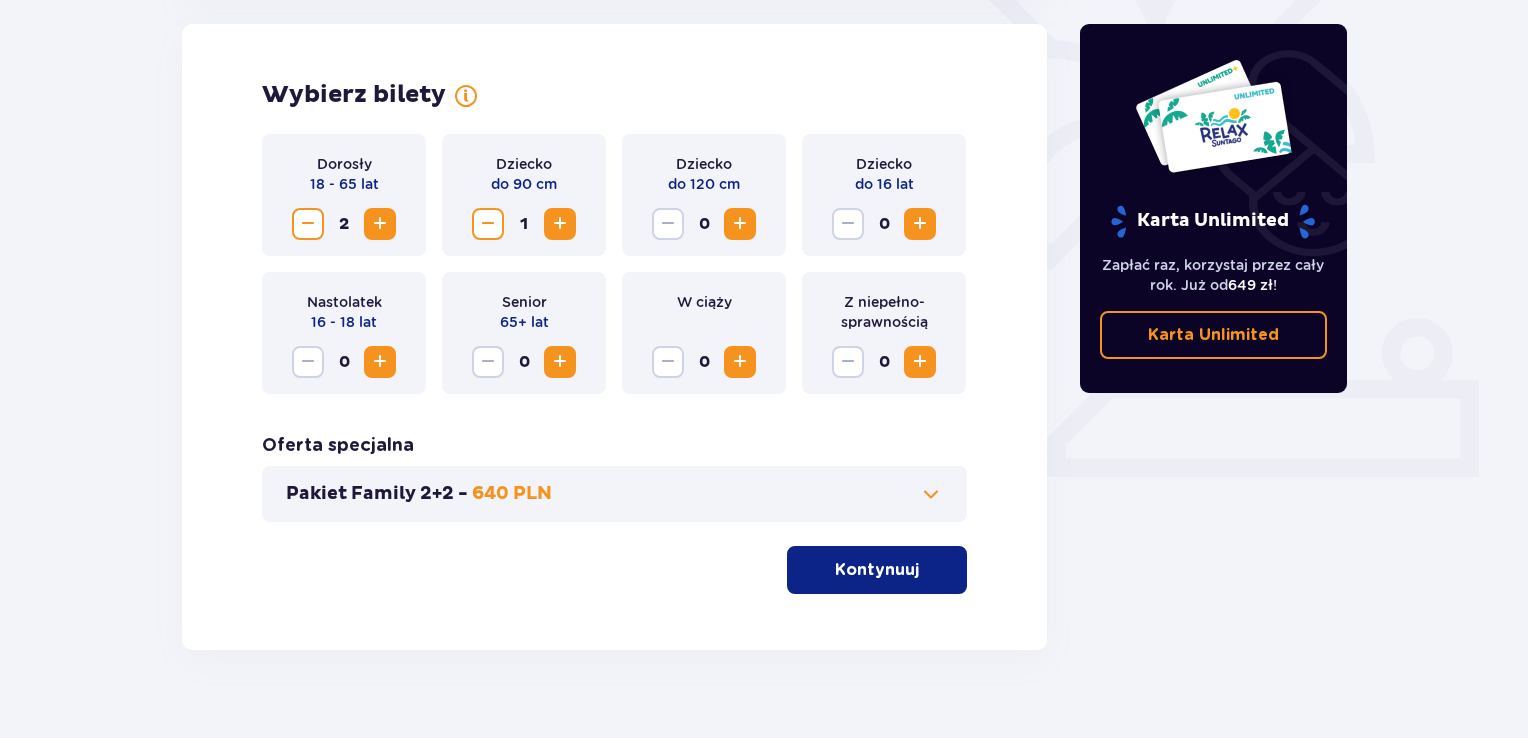 click at bounding box center (560, 224) 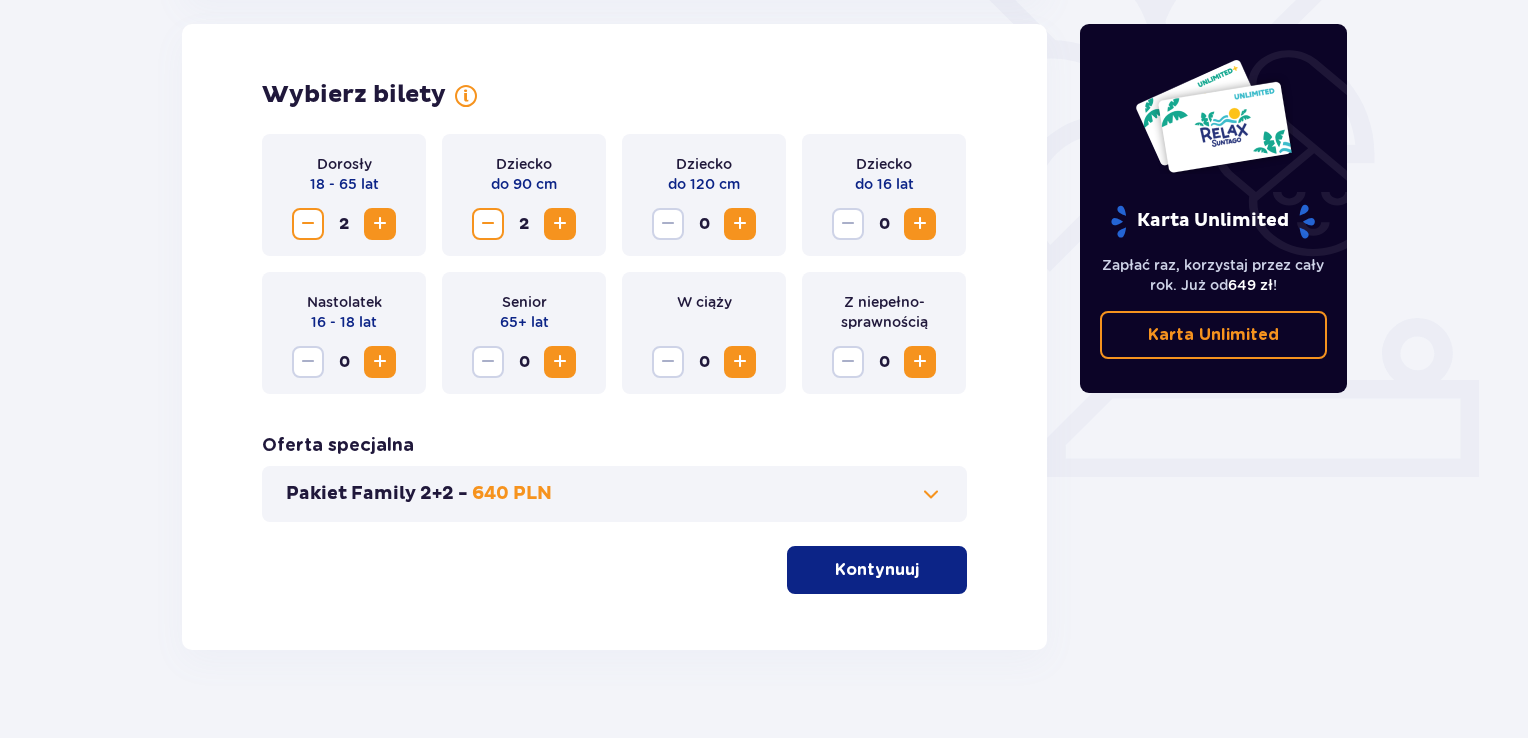 click on "Dorosły 18 - 65 lat 2 Dziecko do 90 cm 2 Dziecko do 120 cm 0 Dziecko do 16 lat 0 Nastolatek 16 - 18 lat 0 Senior 65+ lat 0 W ciąży 0 Z niepełno­sprawnością 0 Oferta specjalna Pakiet Family 2+2 -  640 PLN Kontynuuj" at bounding box center [614, 364] 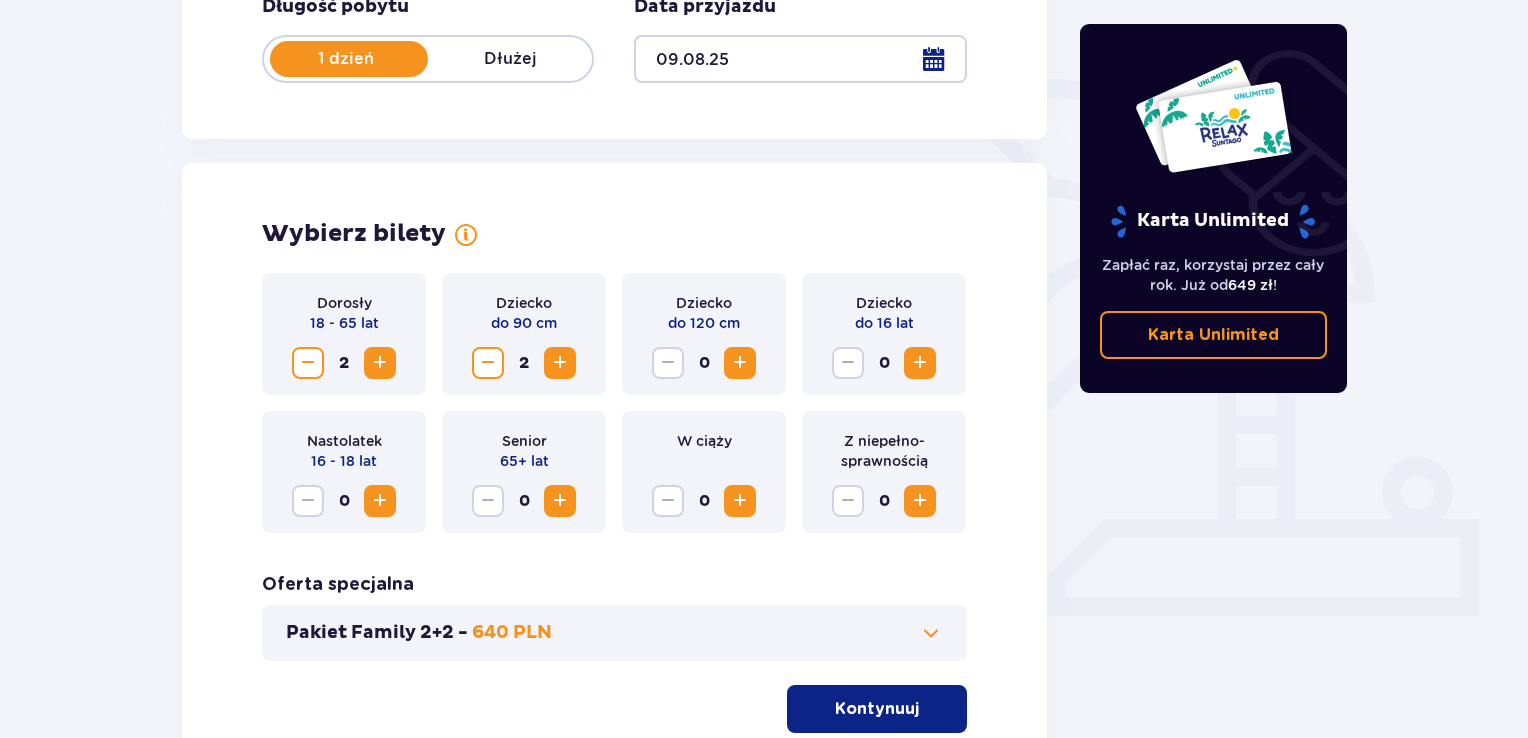 scroll, scrollTop: 256, scrollLeft: 0, axis: vertical 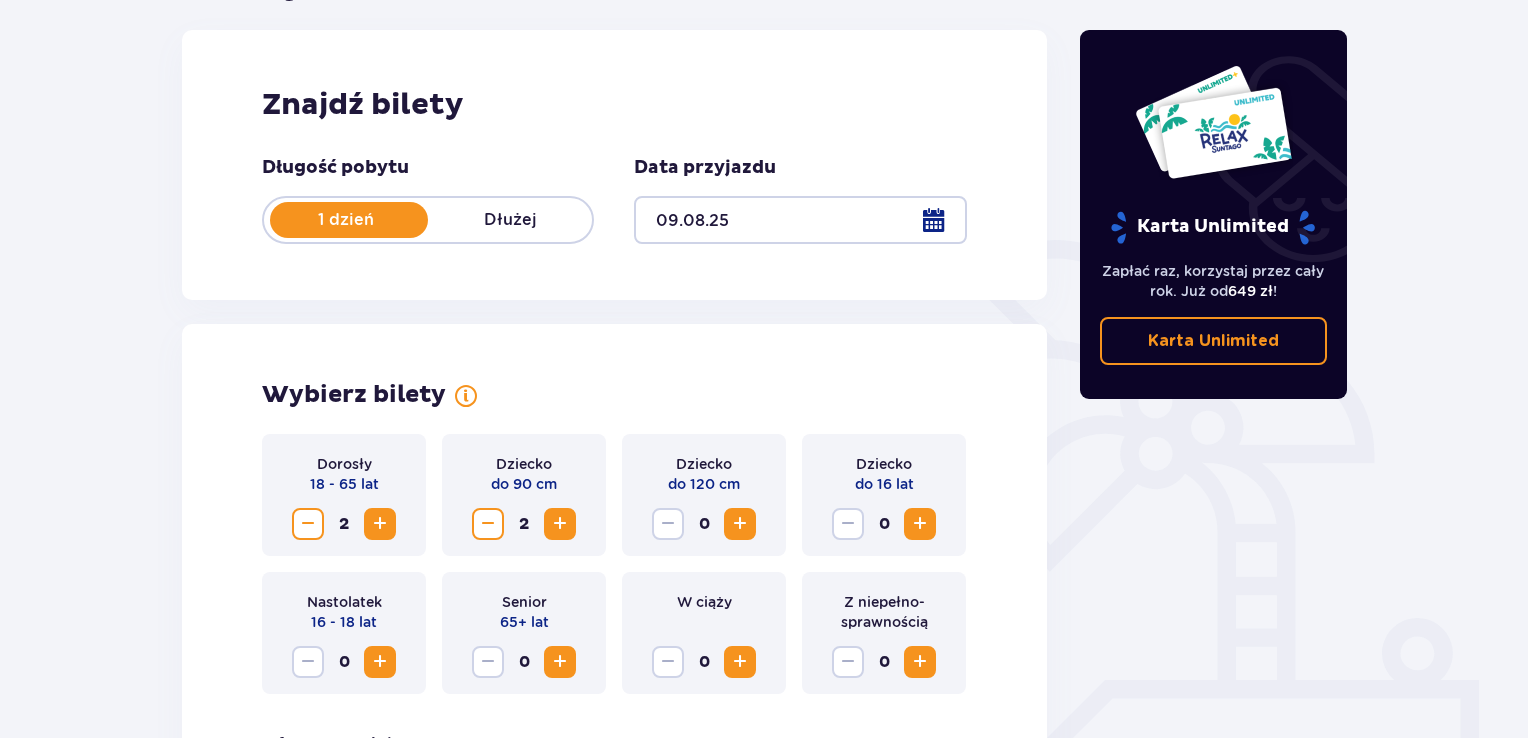 click at bounding box center (800, 220) 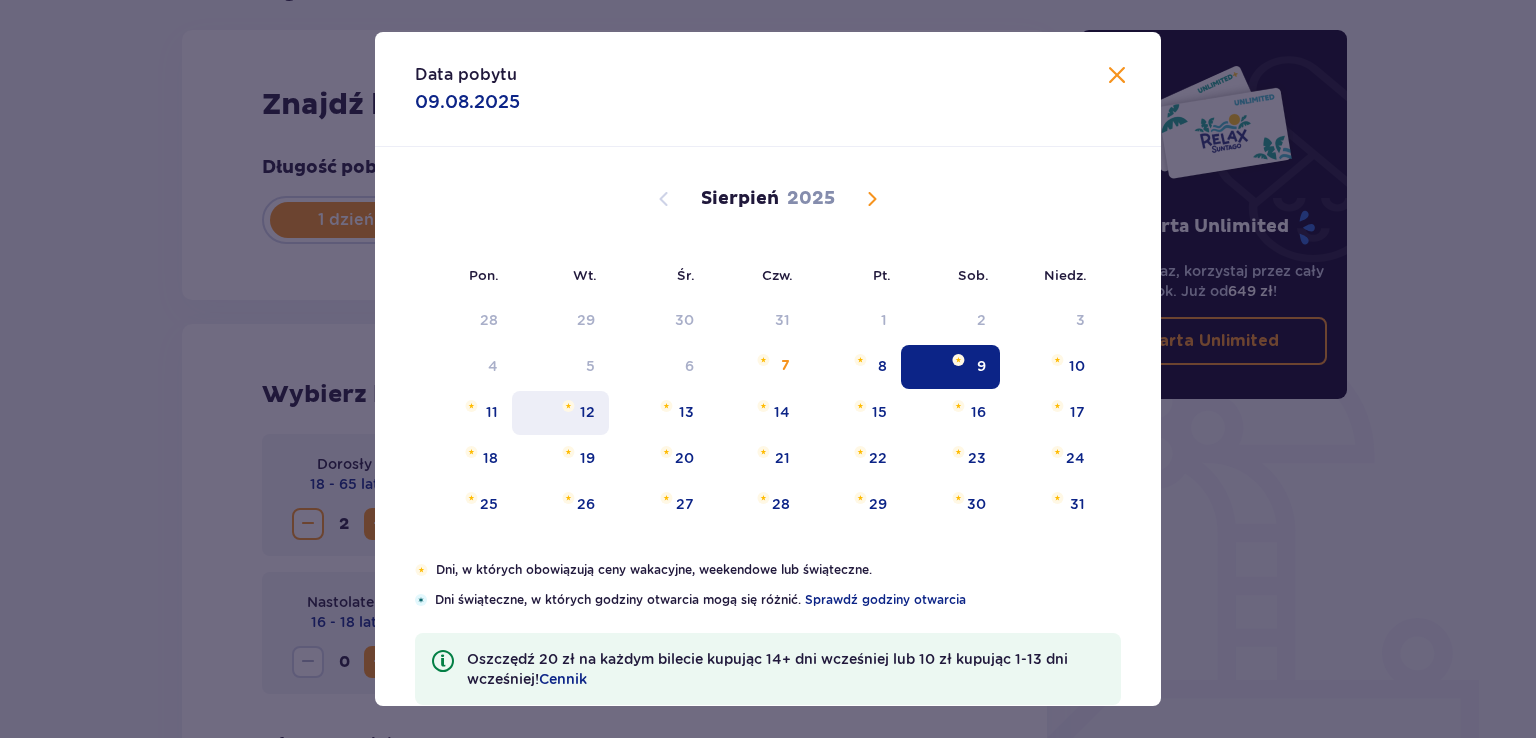 click on "12" at bounding box center (587, 412) 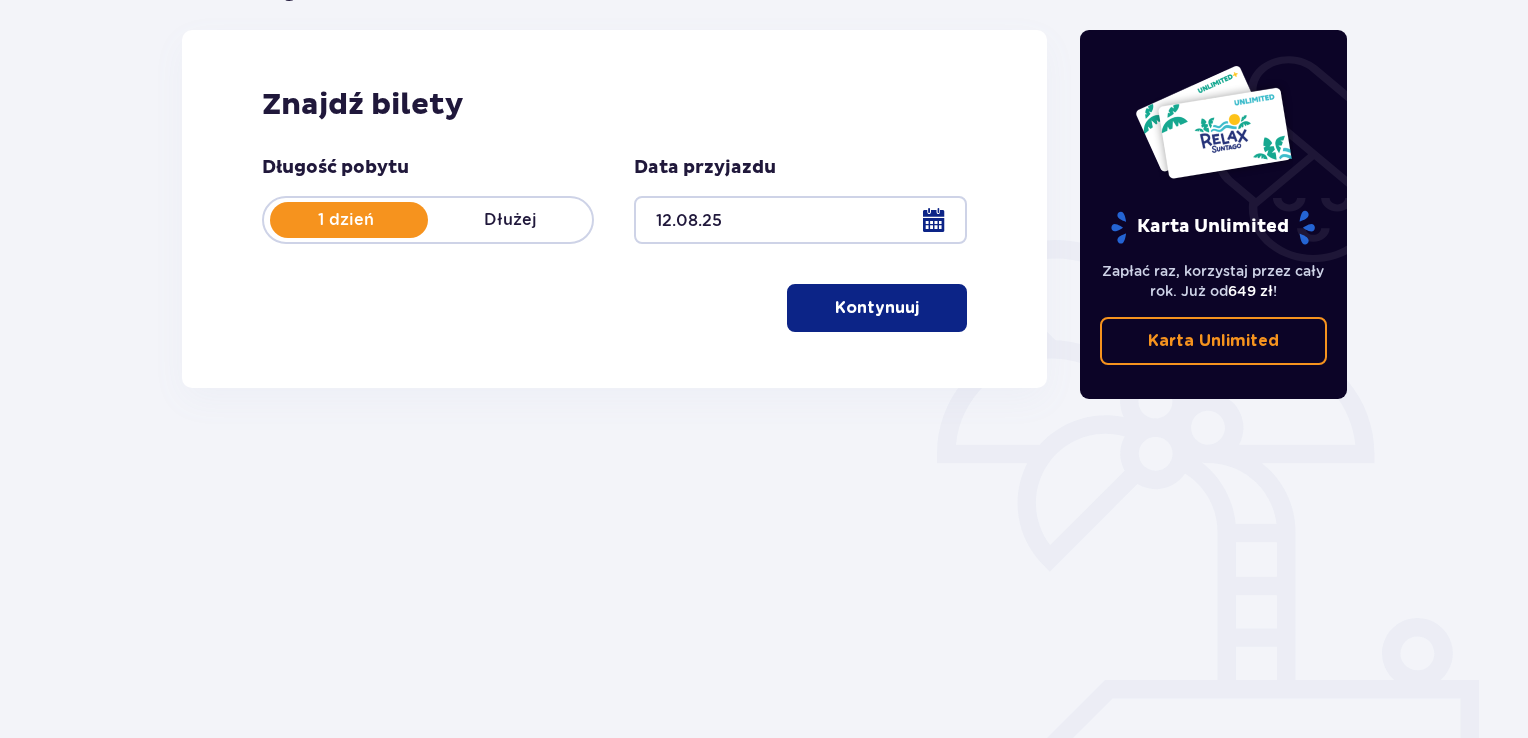 click on "Kontynuuj" at bounding box center (877, 308) 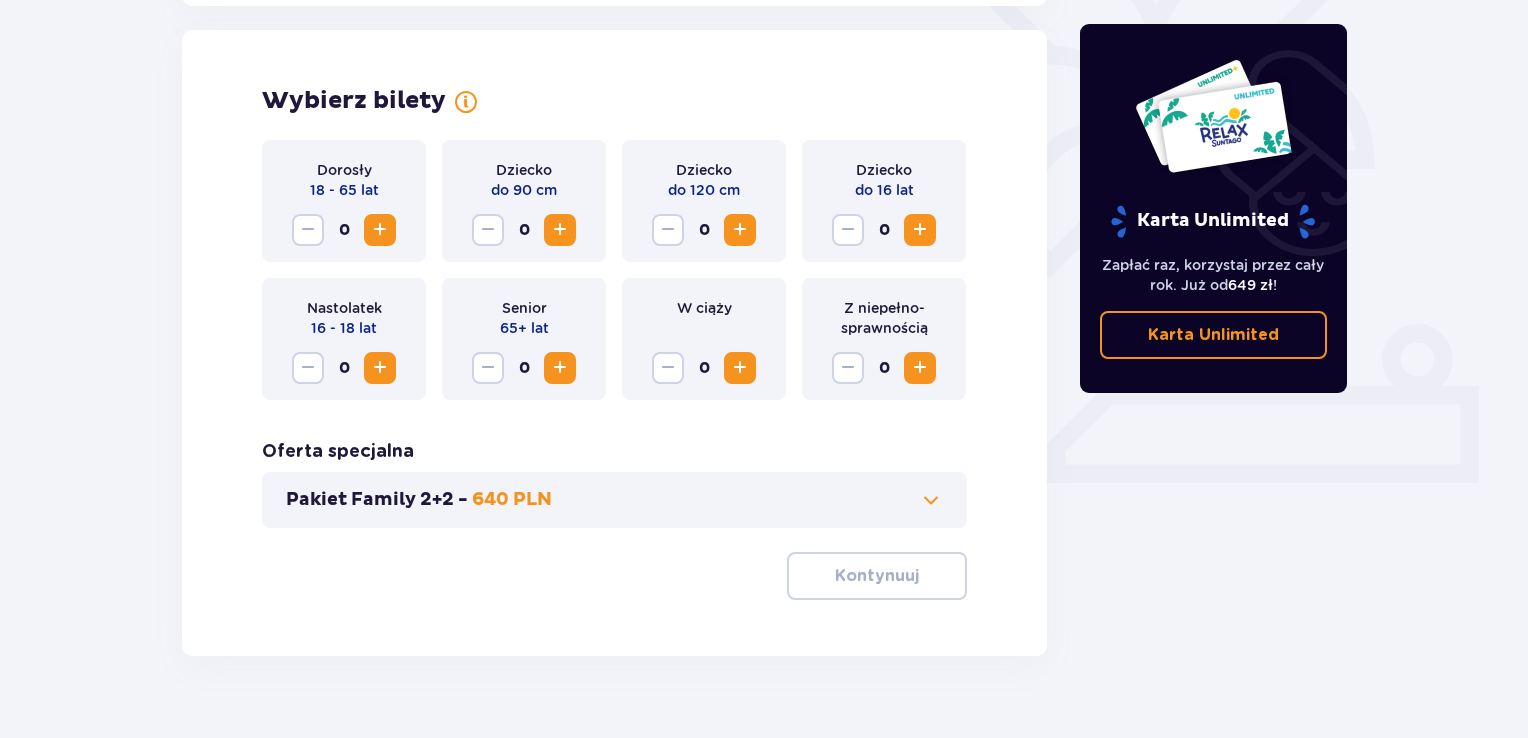 scroll, scrollTop: 556, scrollLeft: 0, axis: vertical 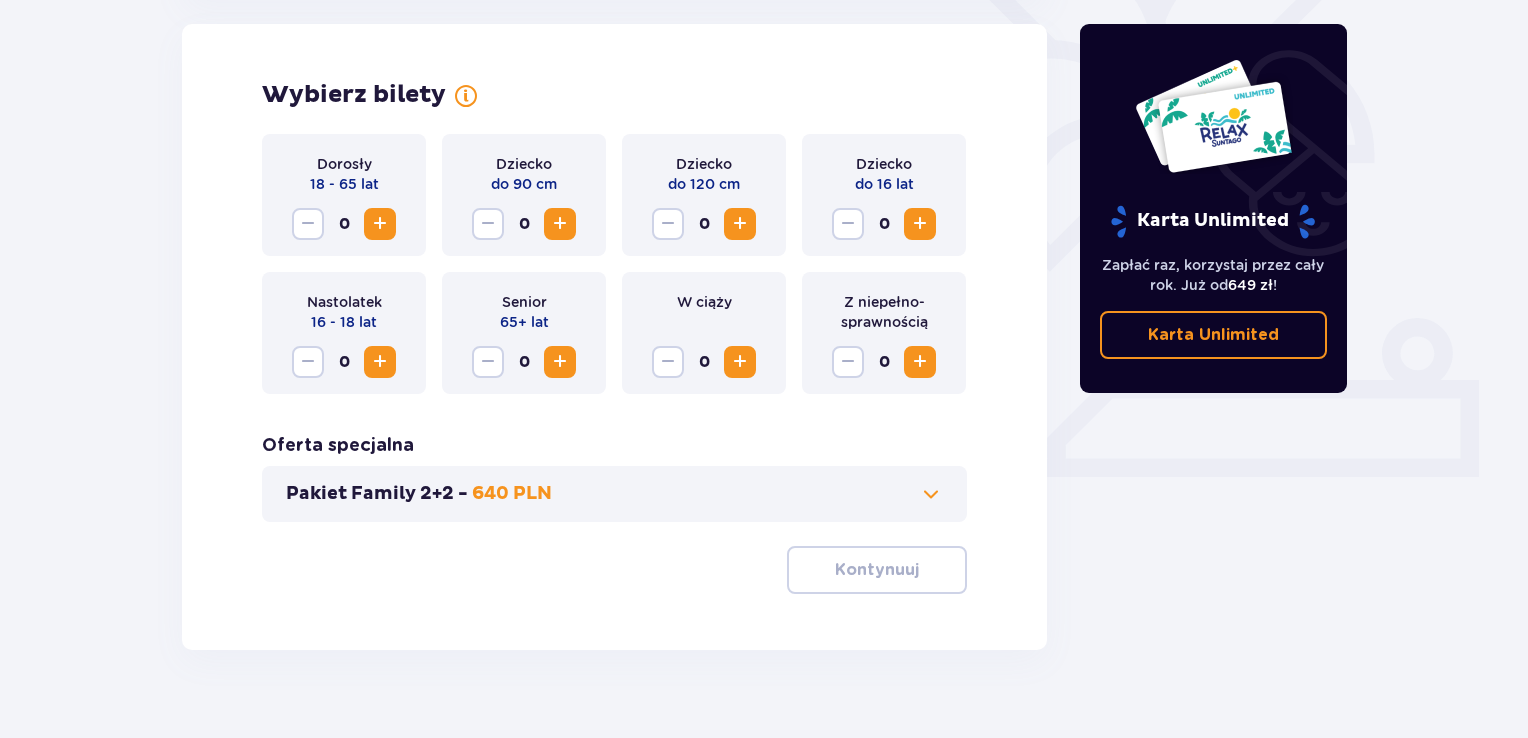 click at bounding box center [380, 224] 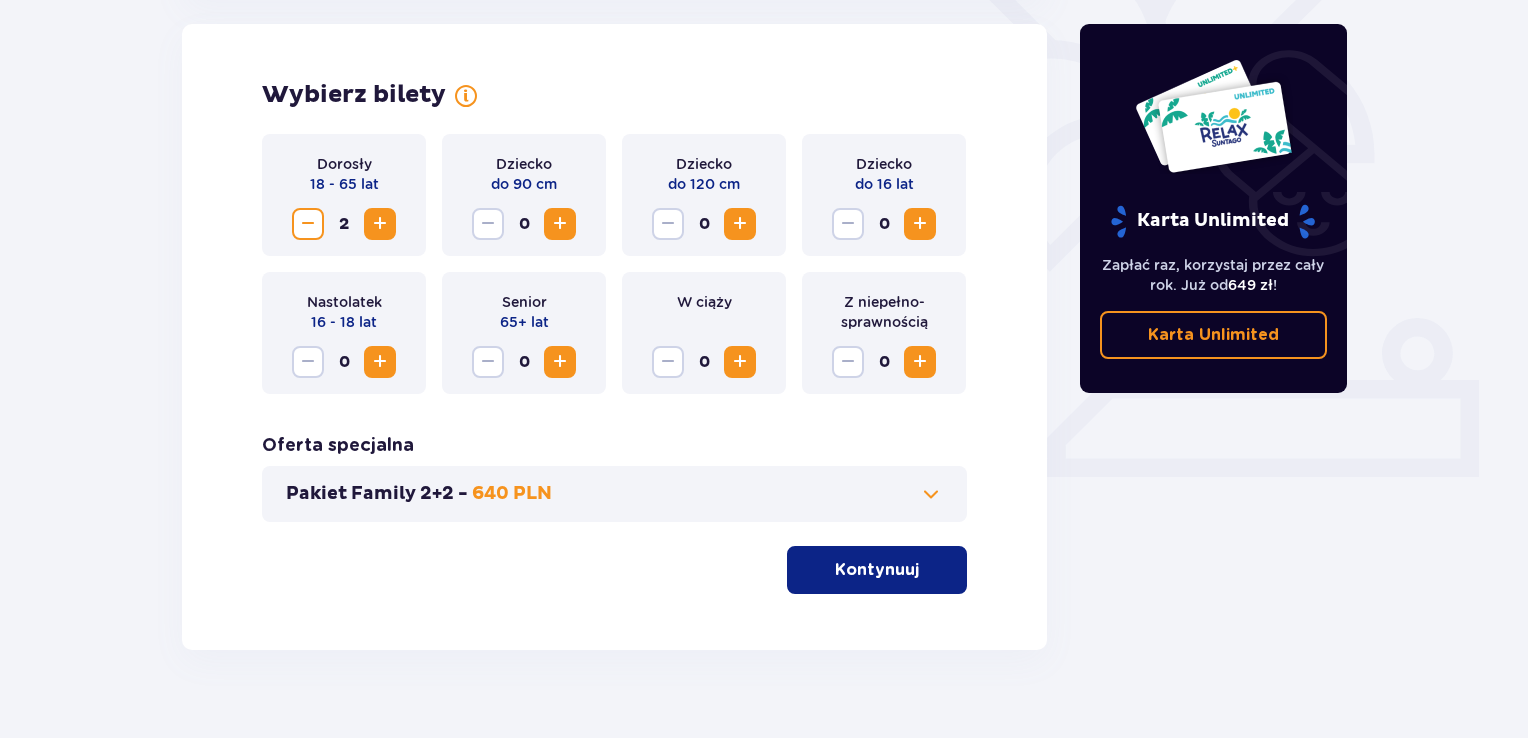click at bounding box center (560, 224) 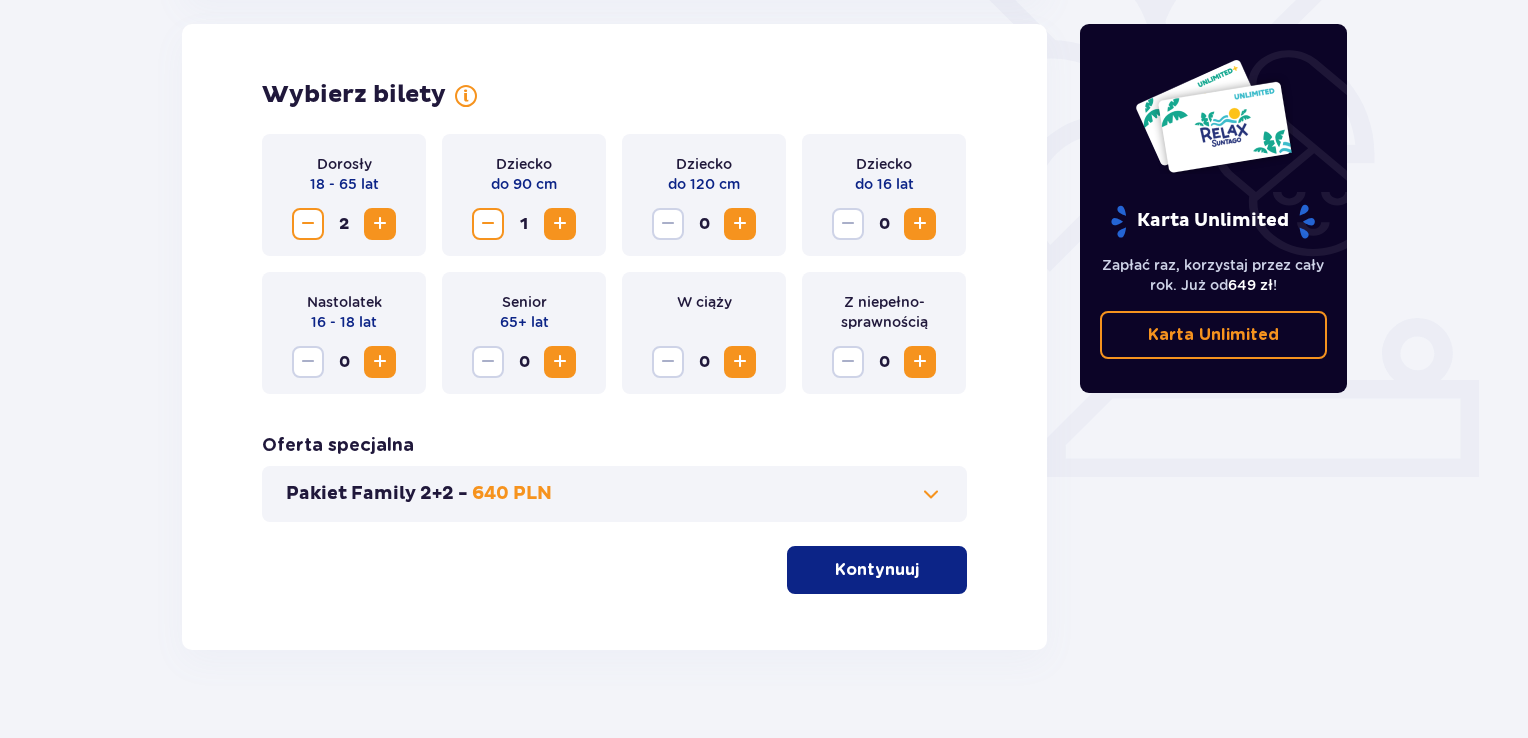 click at bounding box center [560, 224] 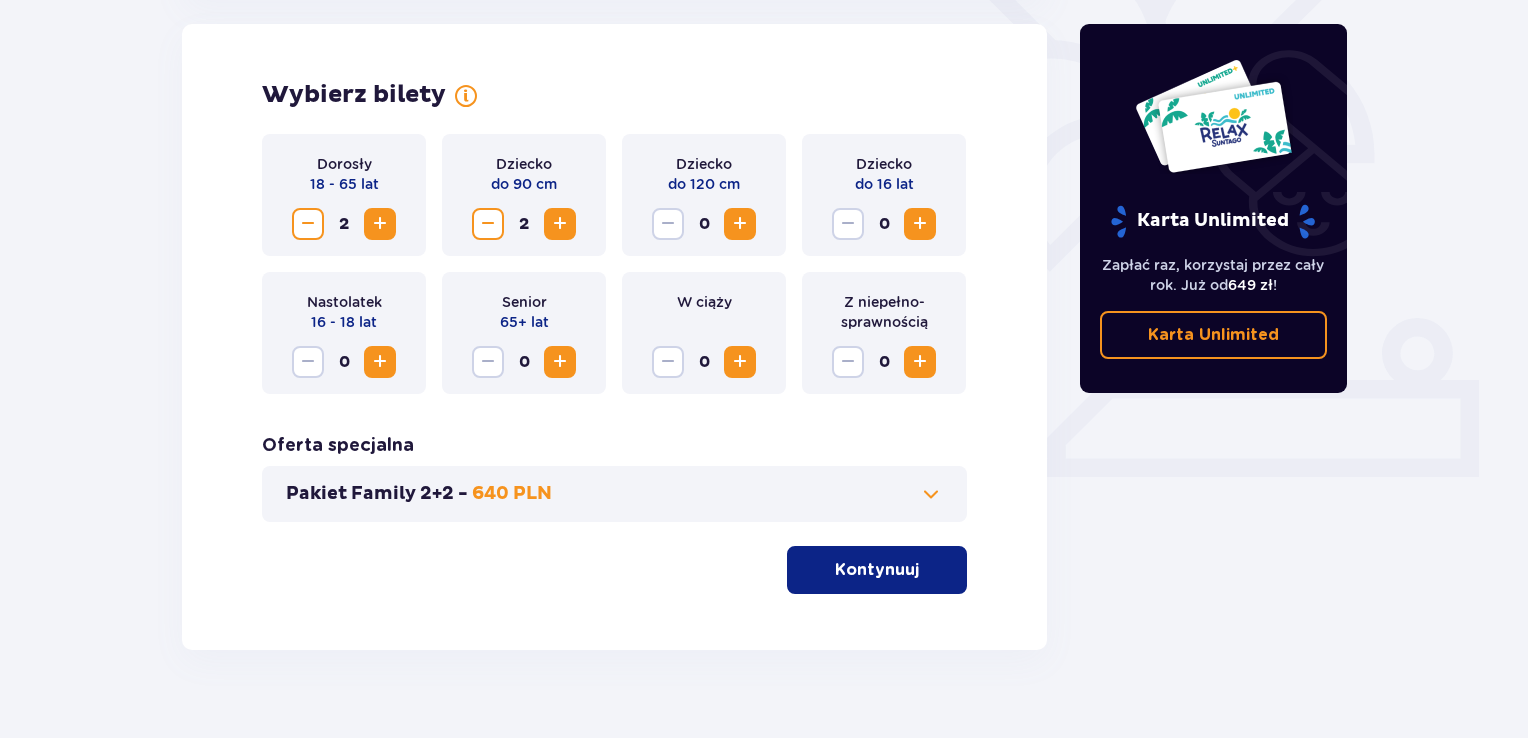 click on "Karta Unlimited Zapłać raz, korzystaj przez cały rok. Już od  649 zł ! Karta Unlimited" at bounding box center (1214, 153) 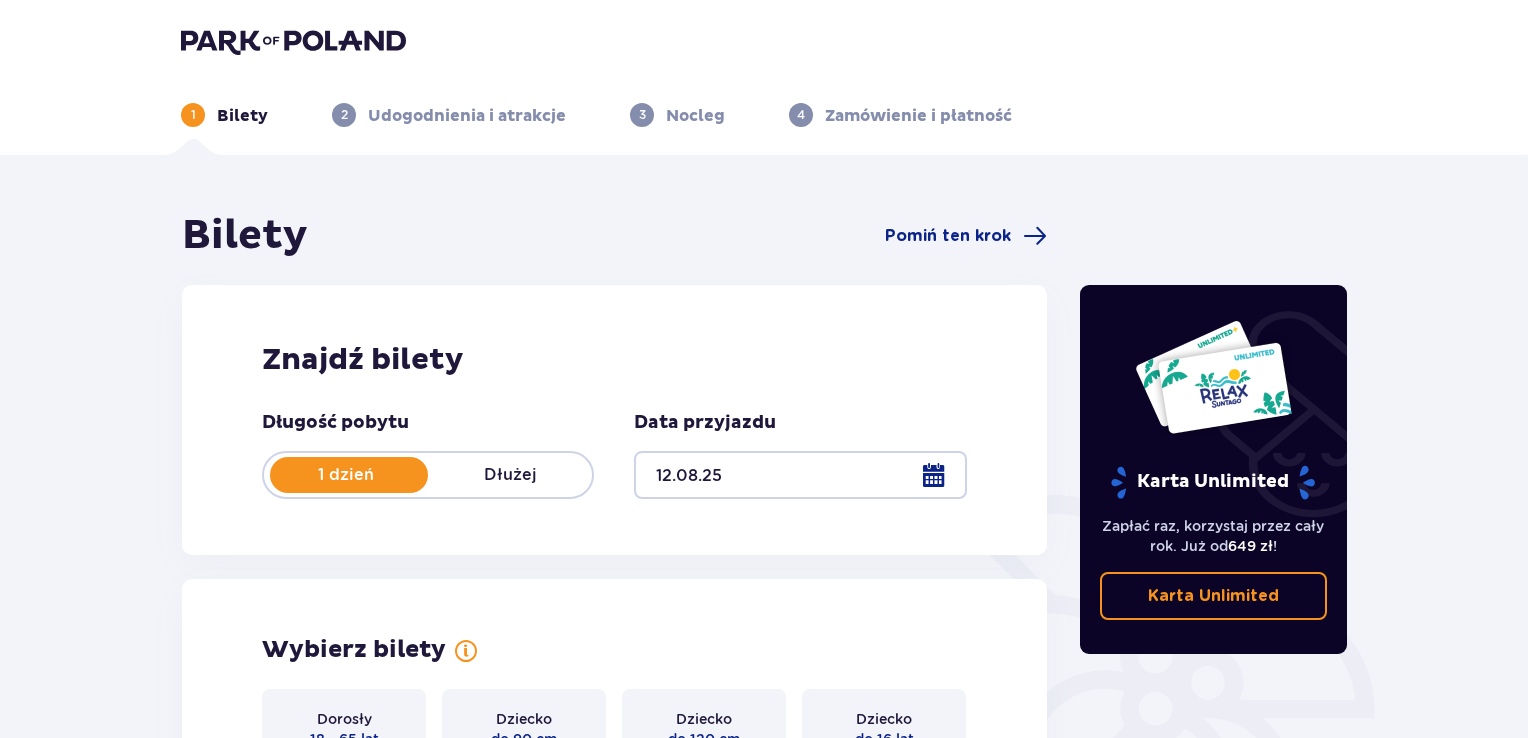 scroll, scrollTop: 0, scrollLeft: 0, axis: both 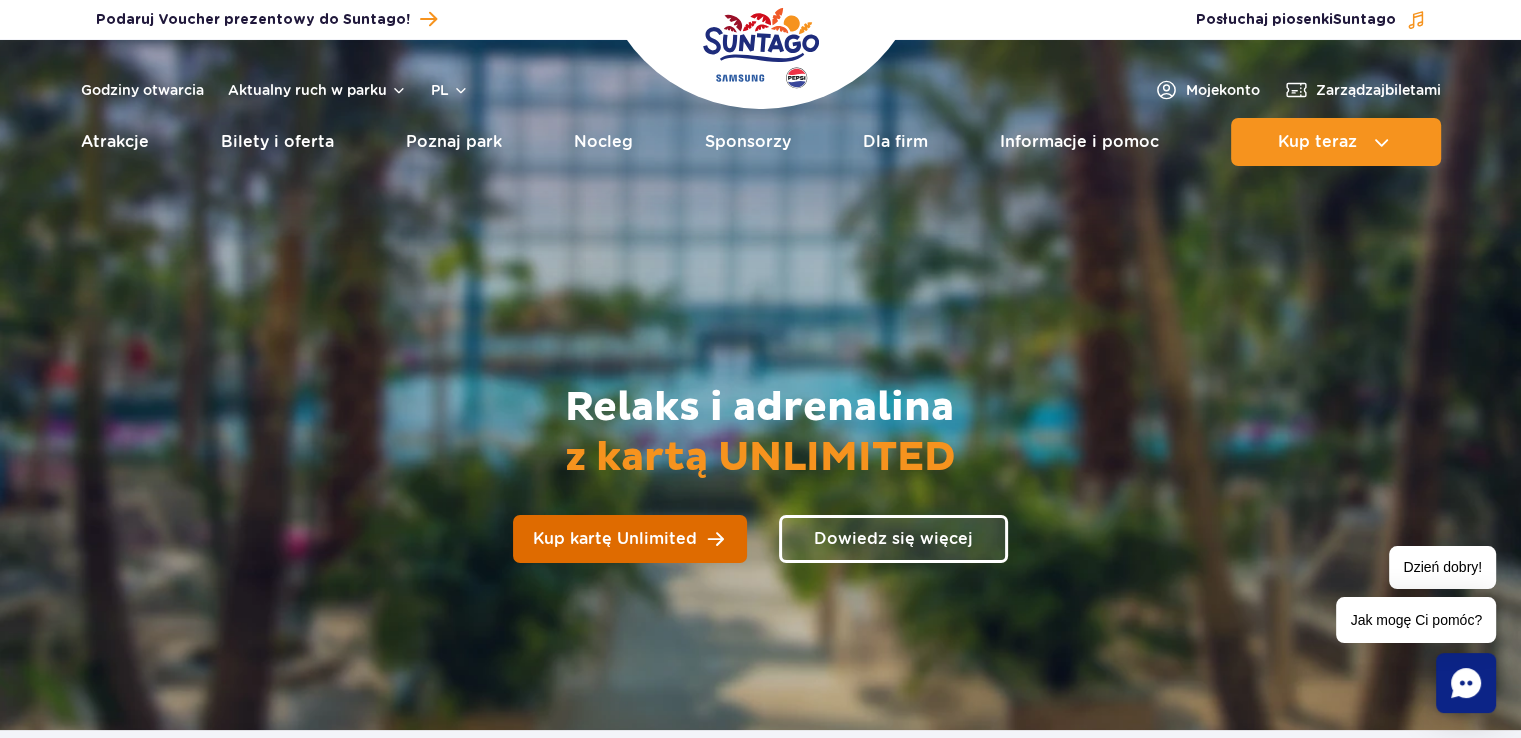 click on "Kup kartę Unlimited" at bounding box center [615, 539] 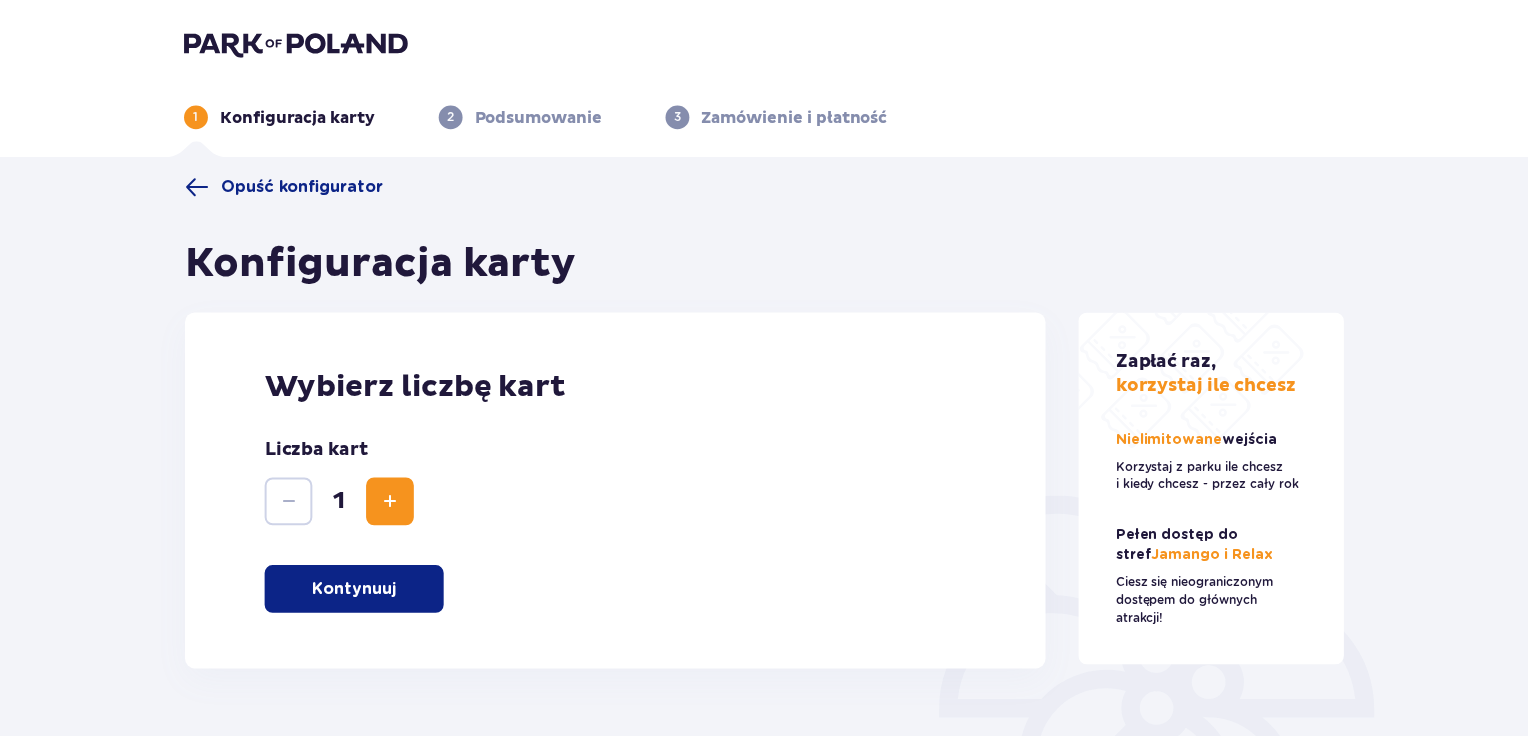 scroll, scrollTop: 0, scrollLeft: 0, axis: both 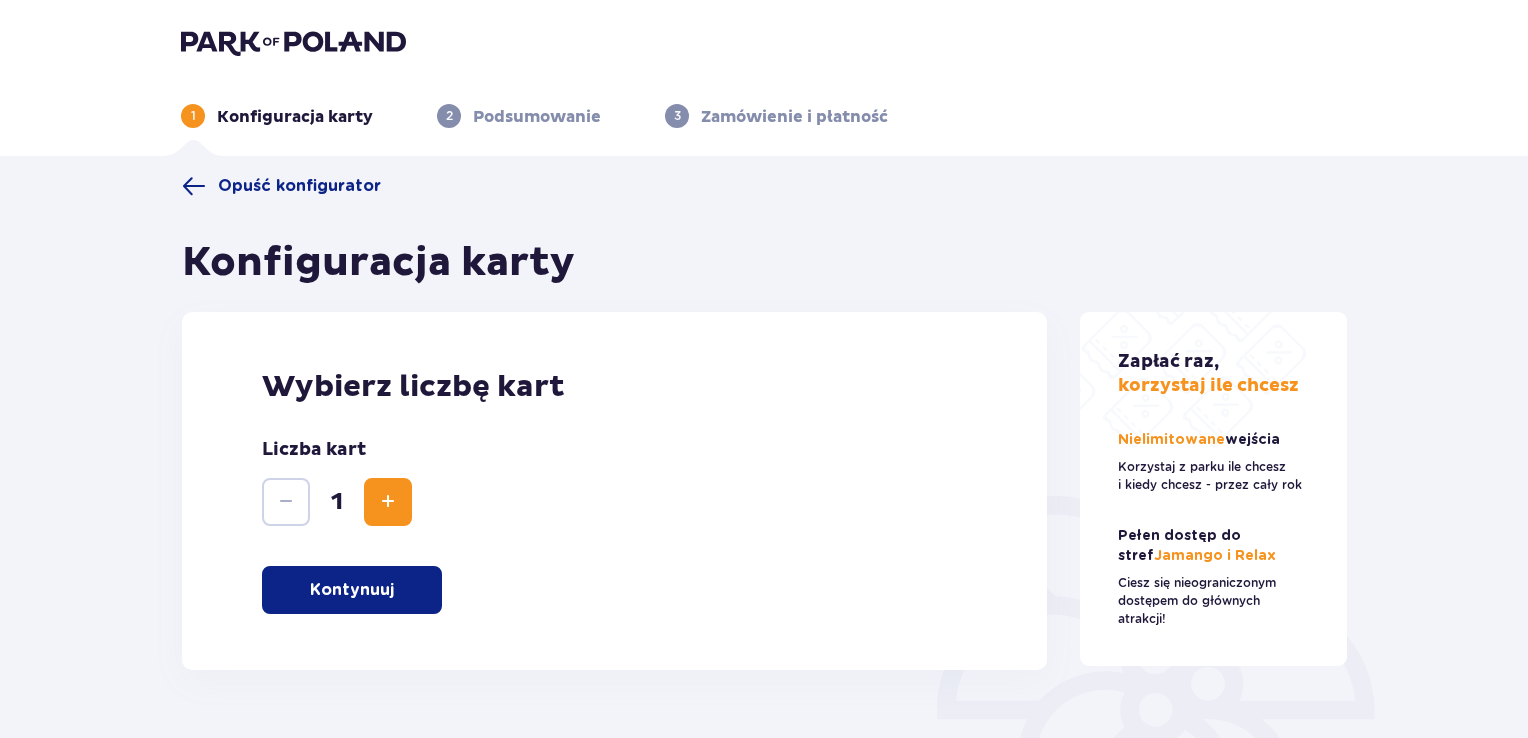 click at bounding box center [388, 502] 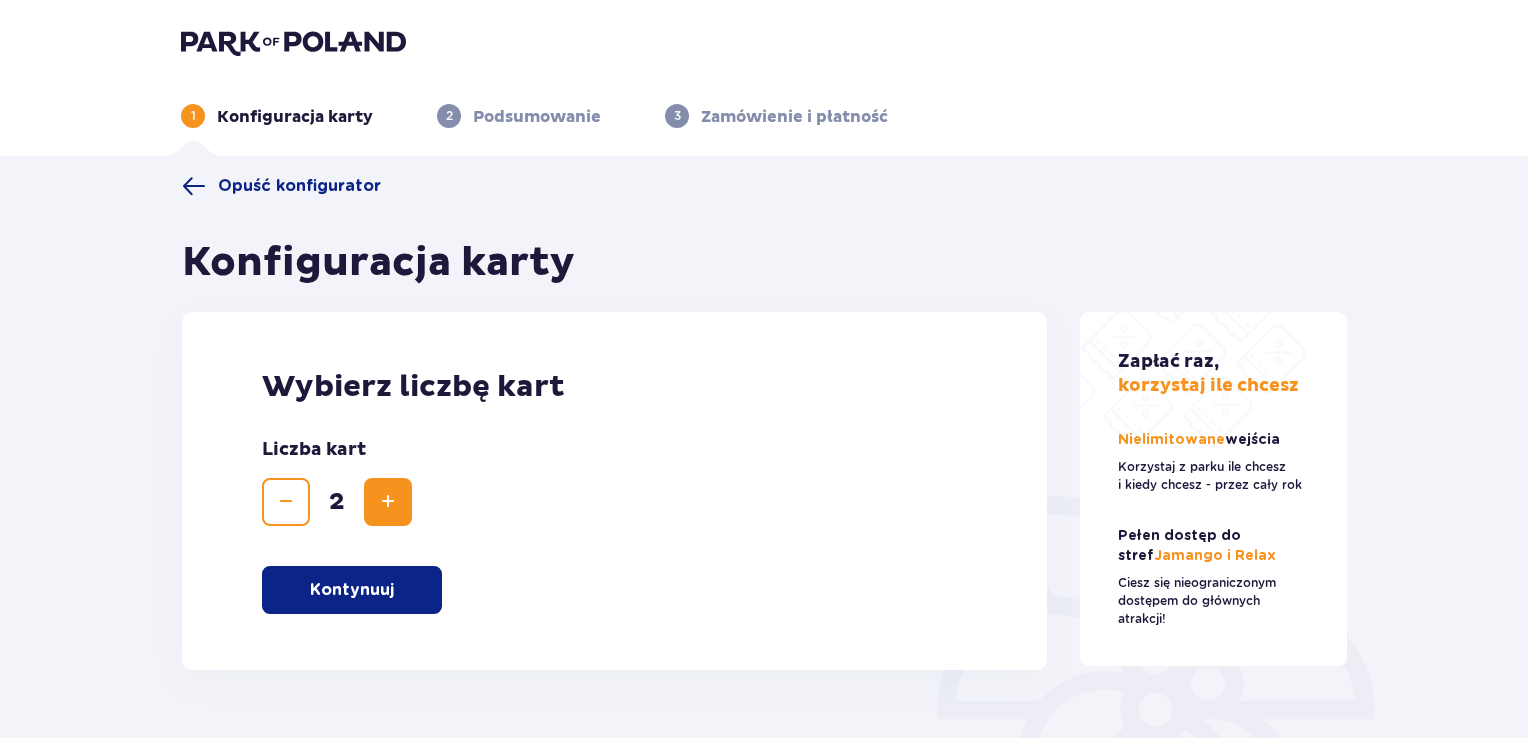 click at bounding box center (388, 502) 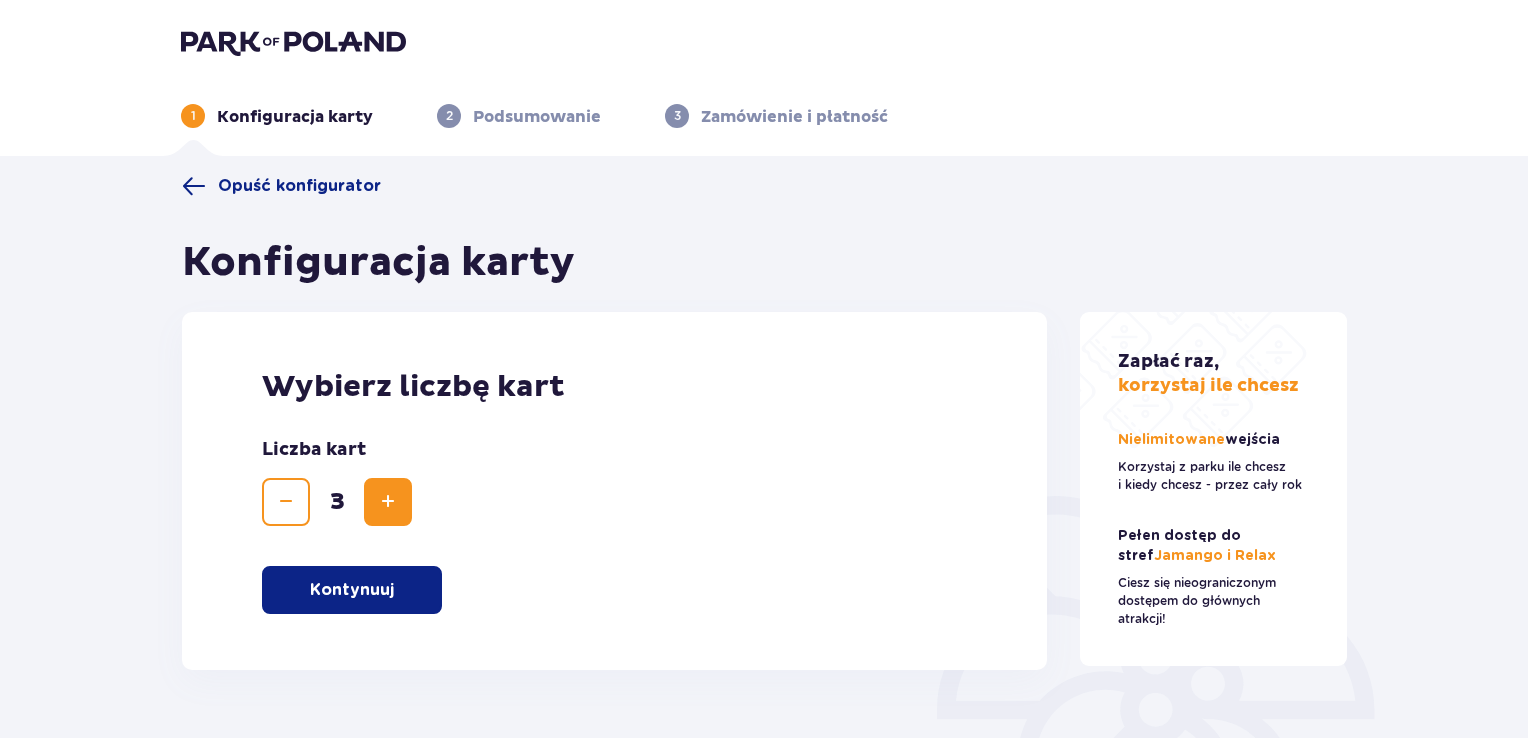 click at bounding box center (388, 502) 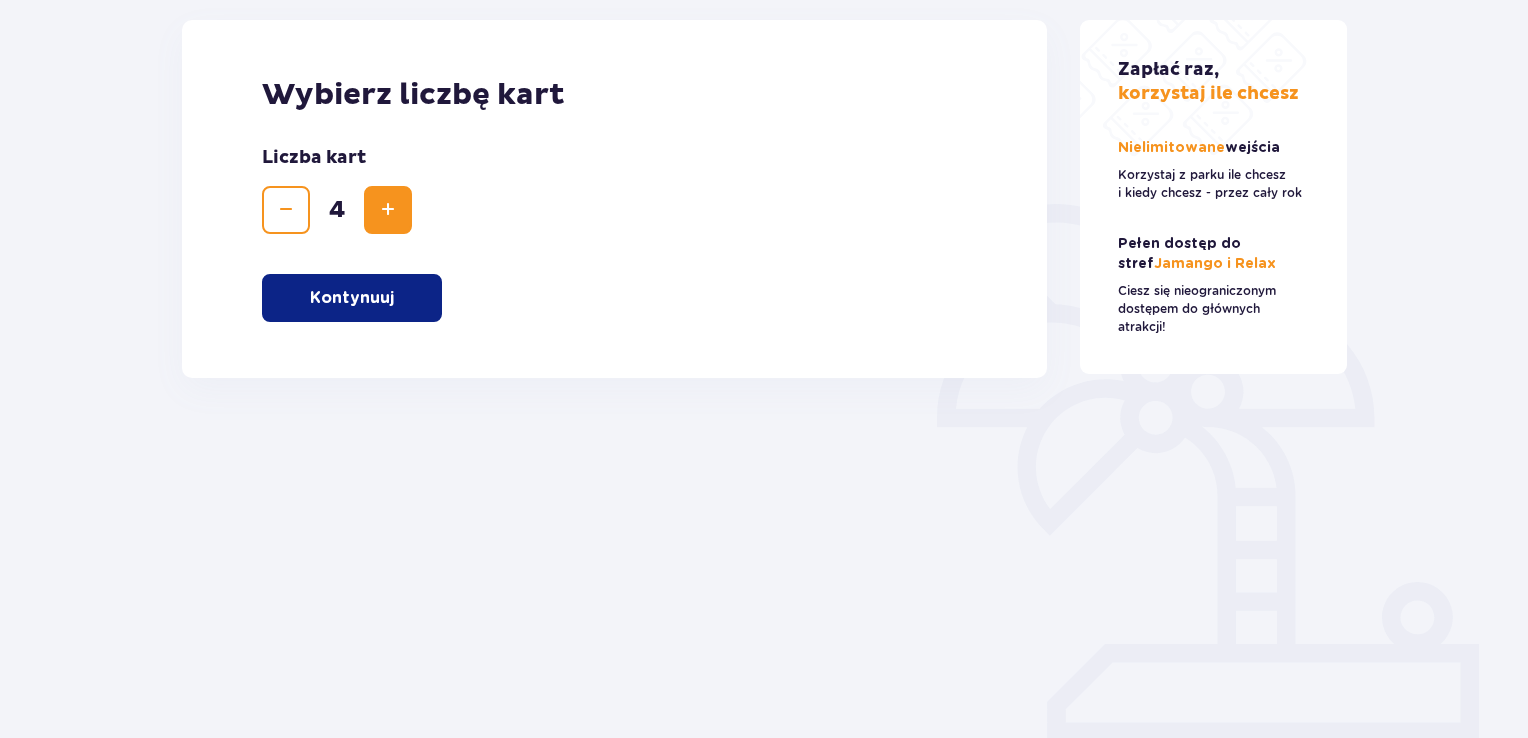click on "Kontynuuj" at bounding box center (352, 298) 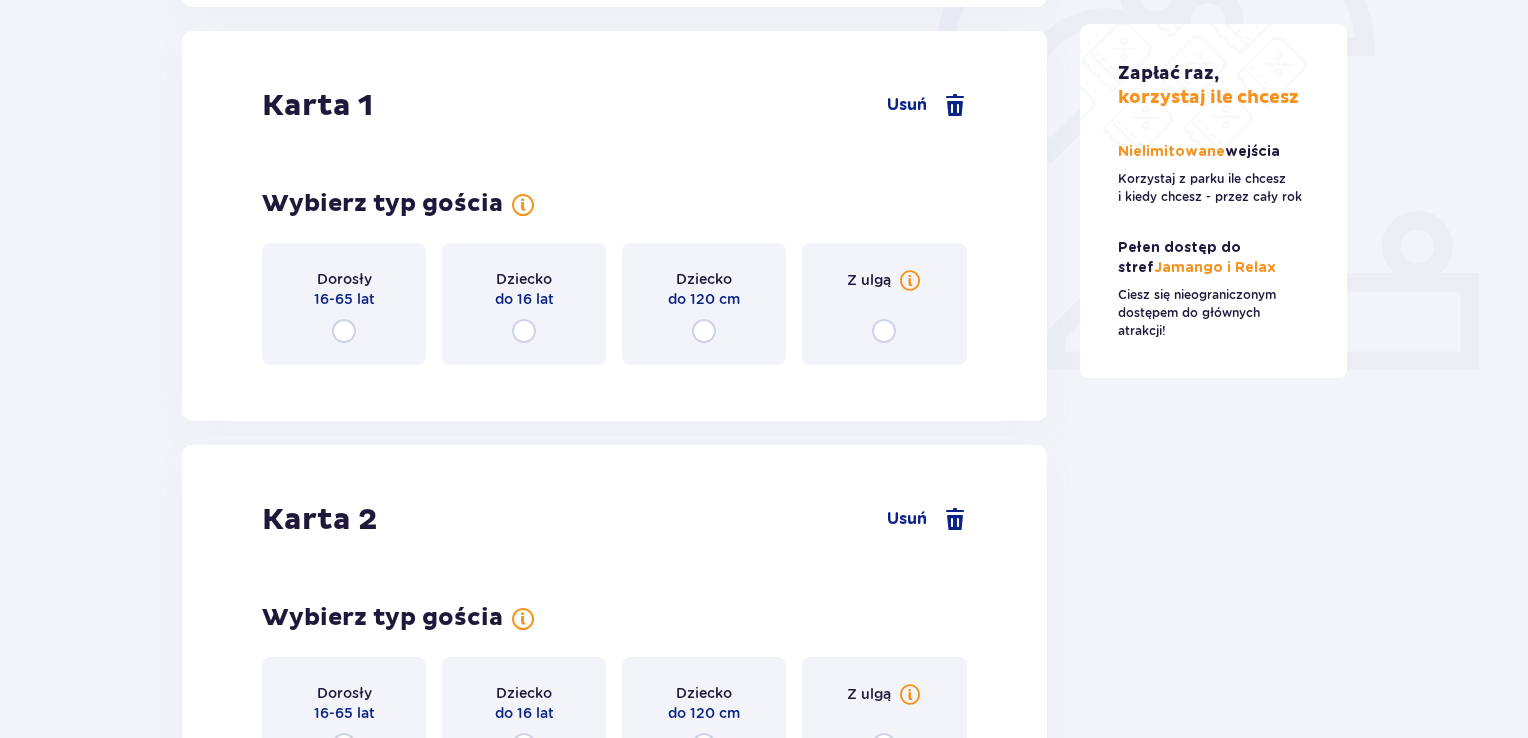 scroll, scrollTop: 670, scrollLeft: 0, axis: vertical 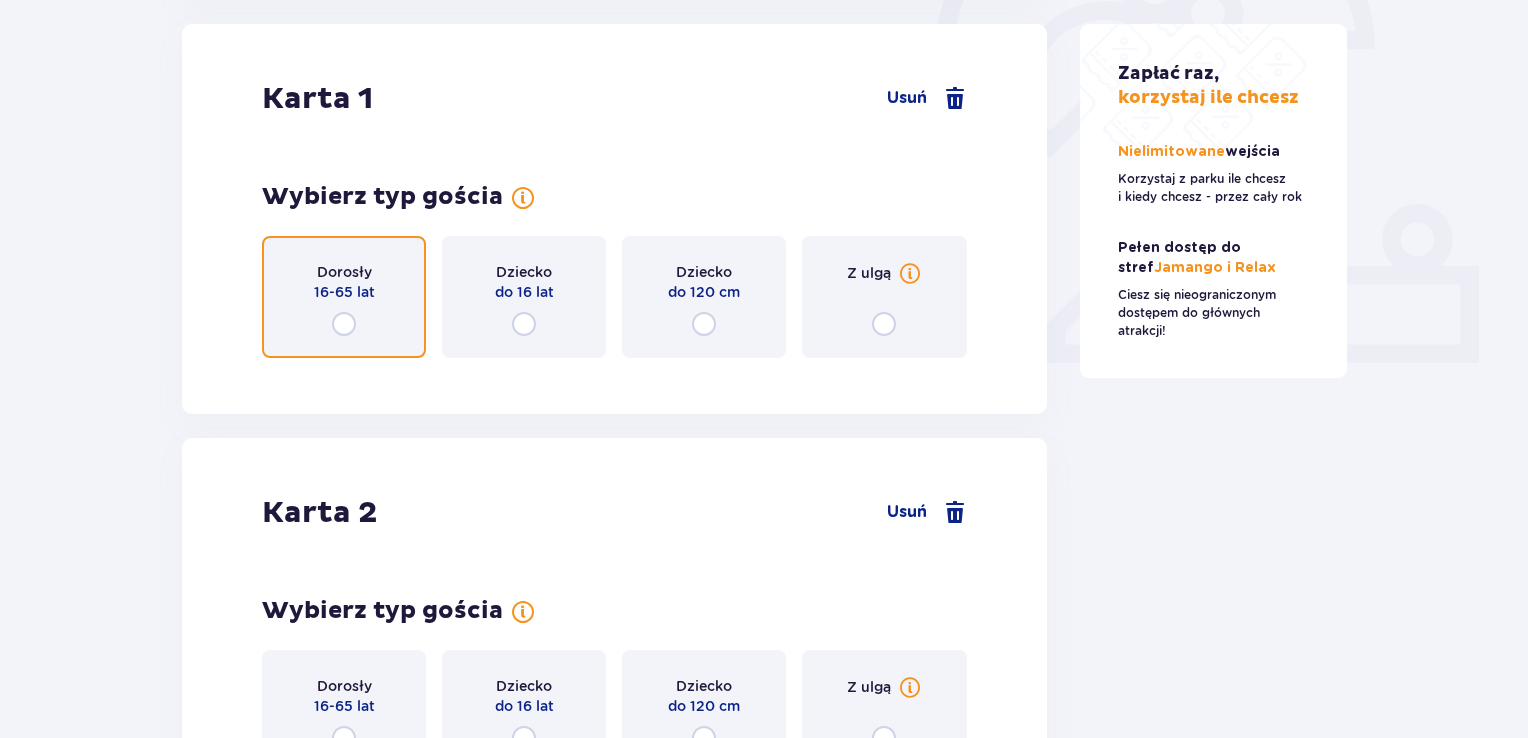 click at bounding box center [344, 324] 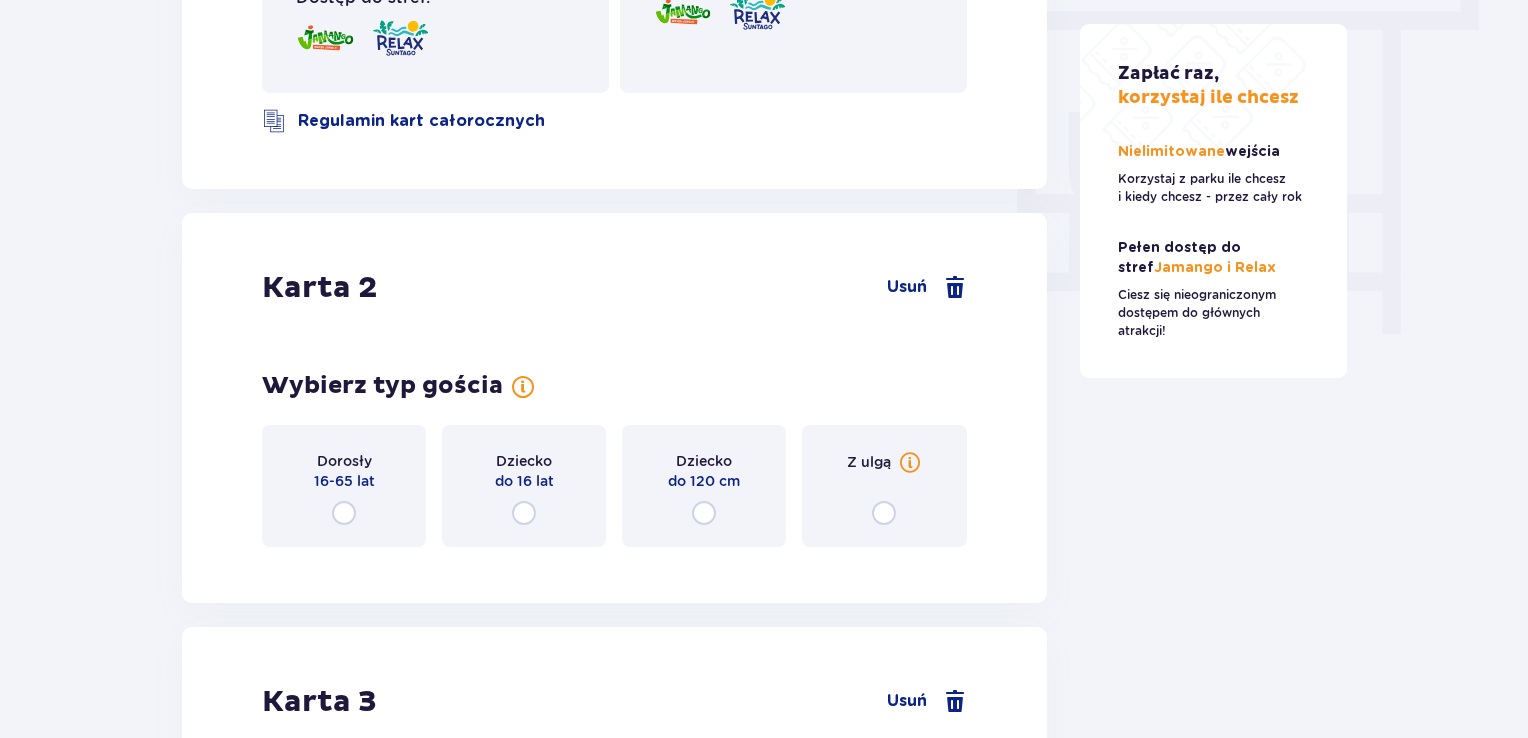 scroll, scrollTop: 1968, scrollLeft: 0, axis: vertical 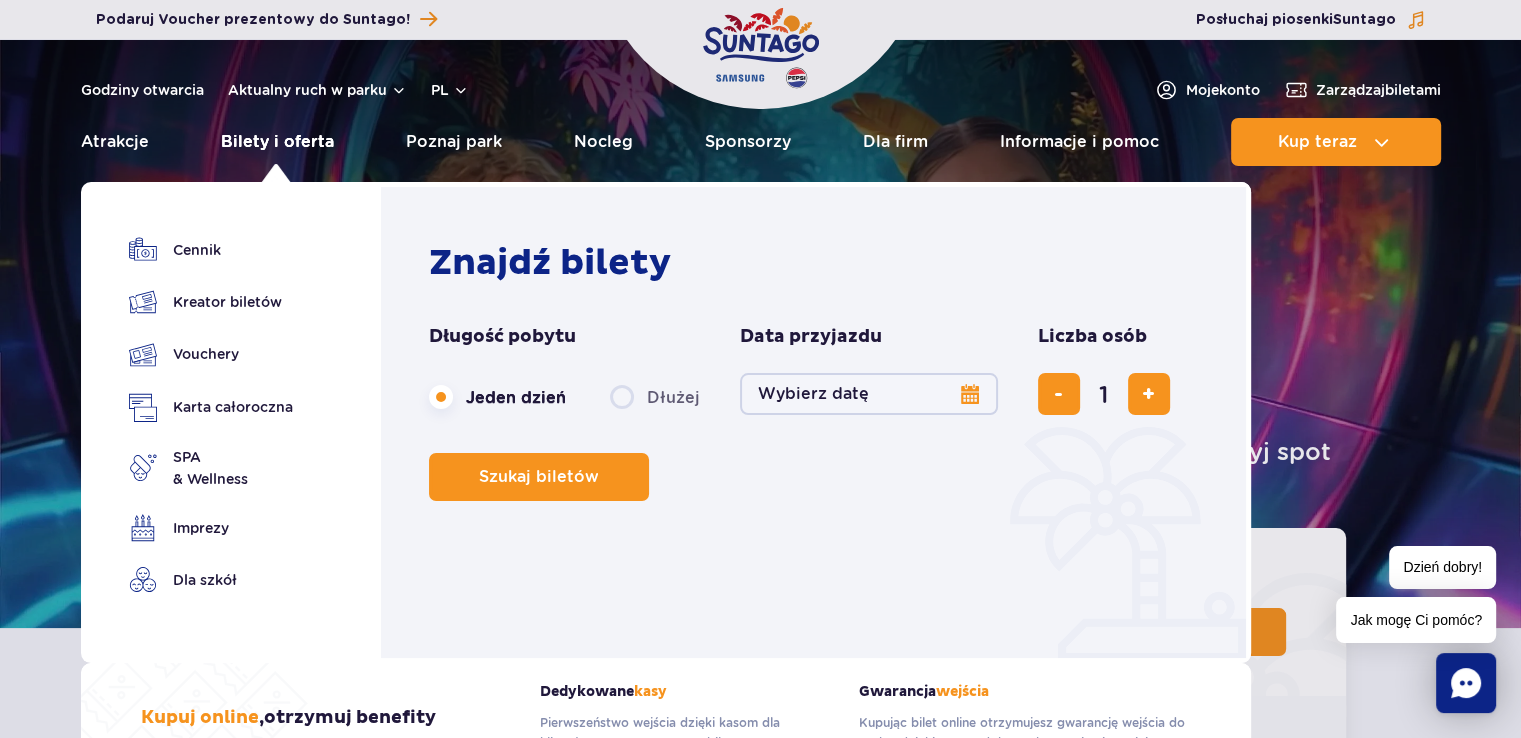 click on "Bilety i oferta" at bounding box center [277, 142] 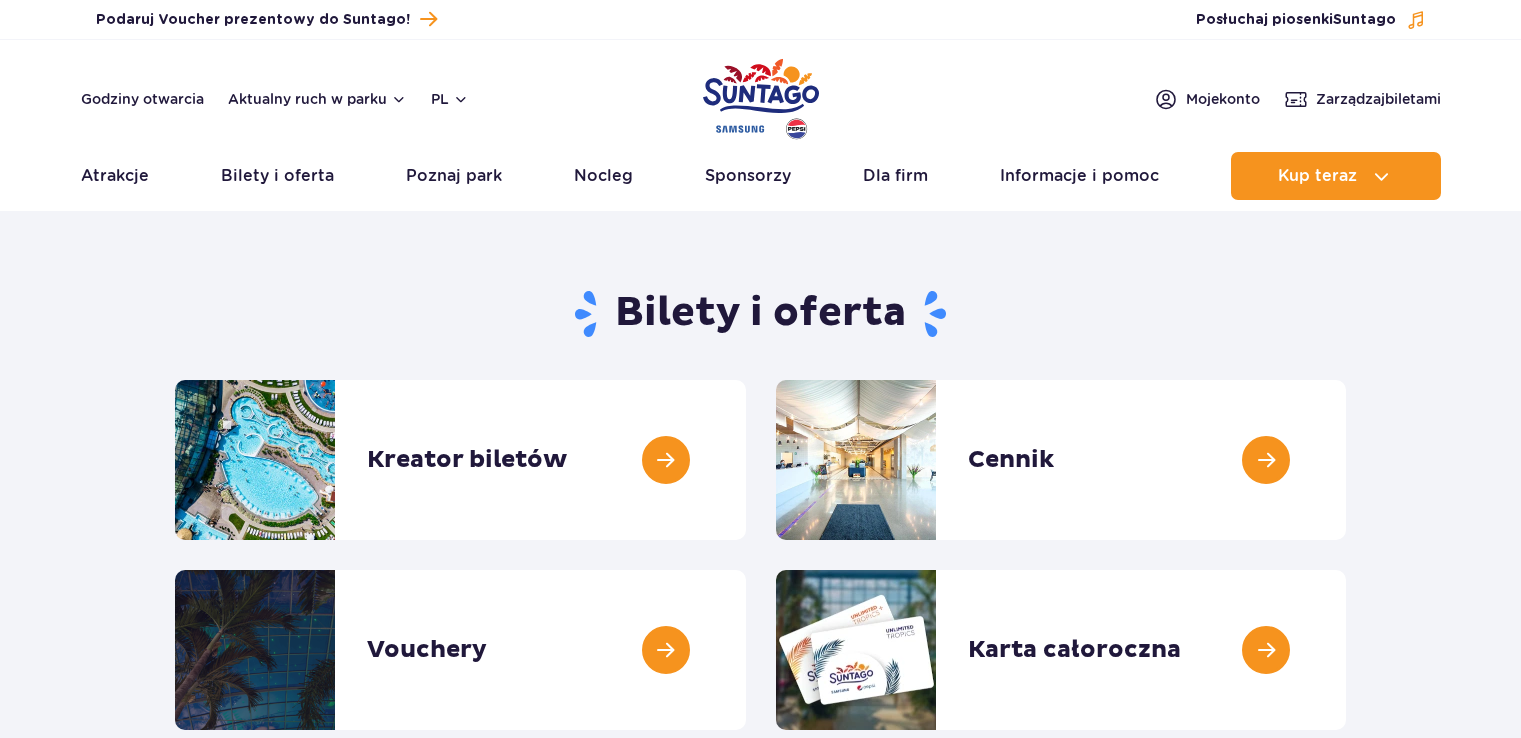 scroll, scrollTop: 0, scrollLeft: 0, axis: both 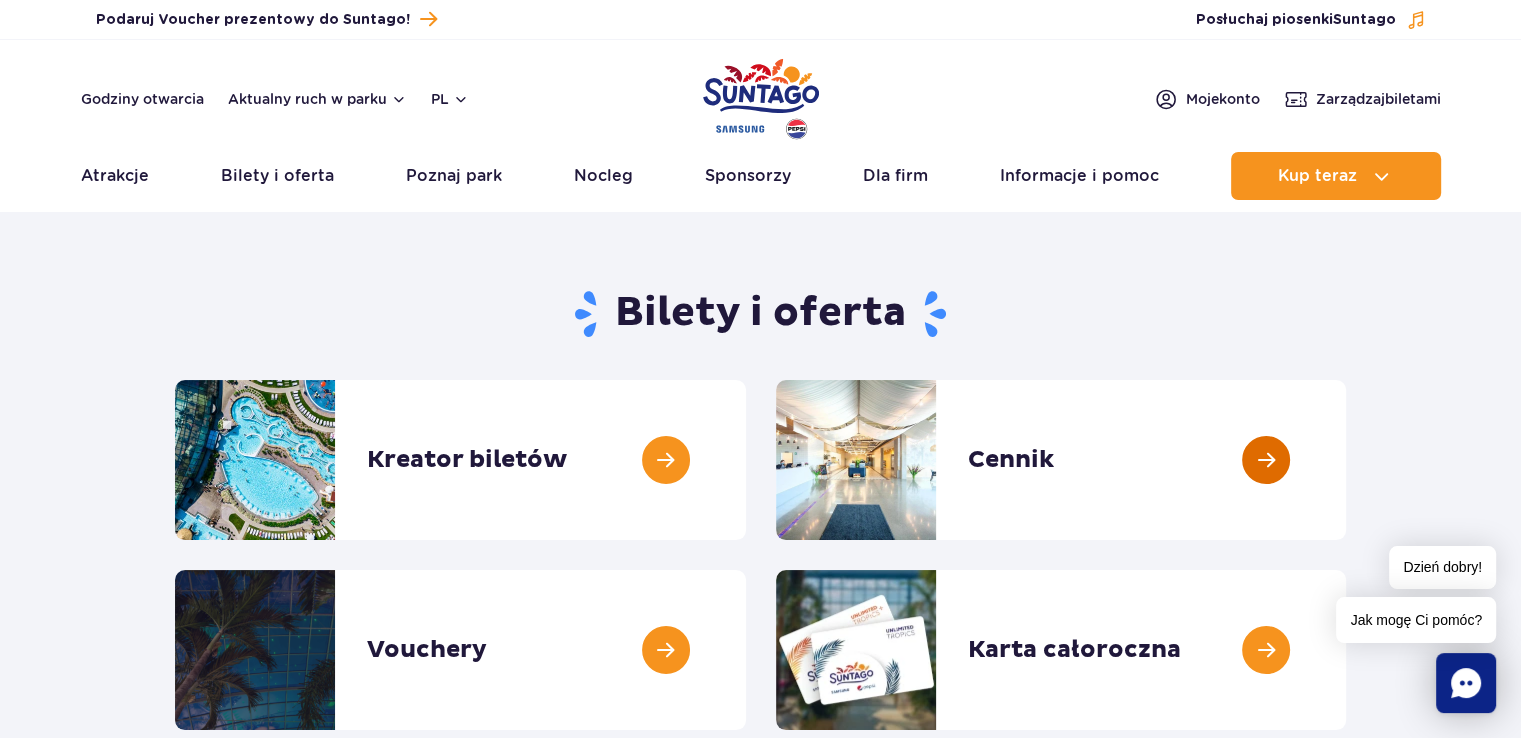 click at bounding box center (1346, 460) 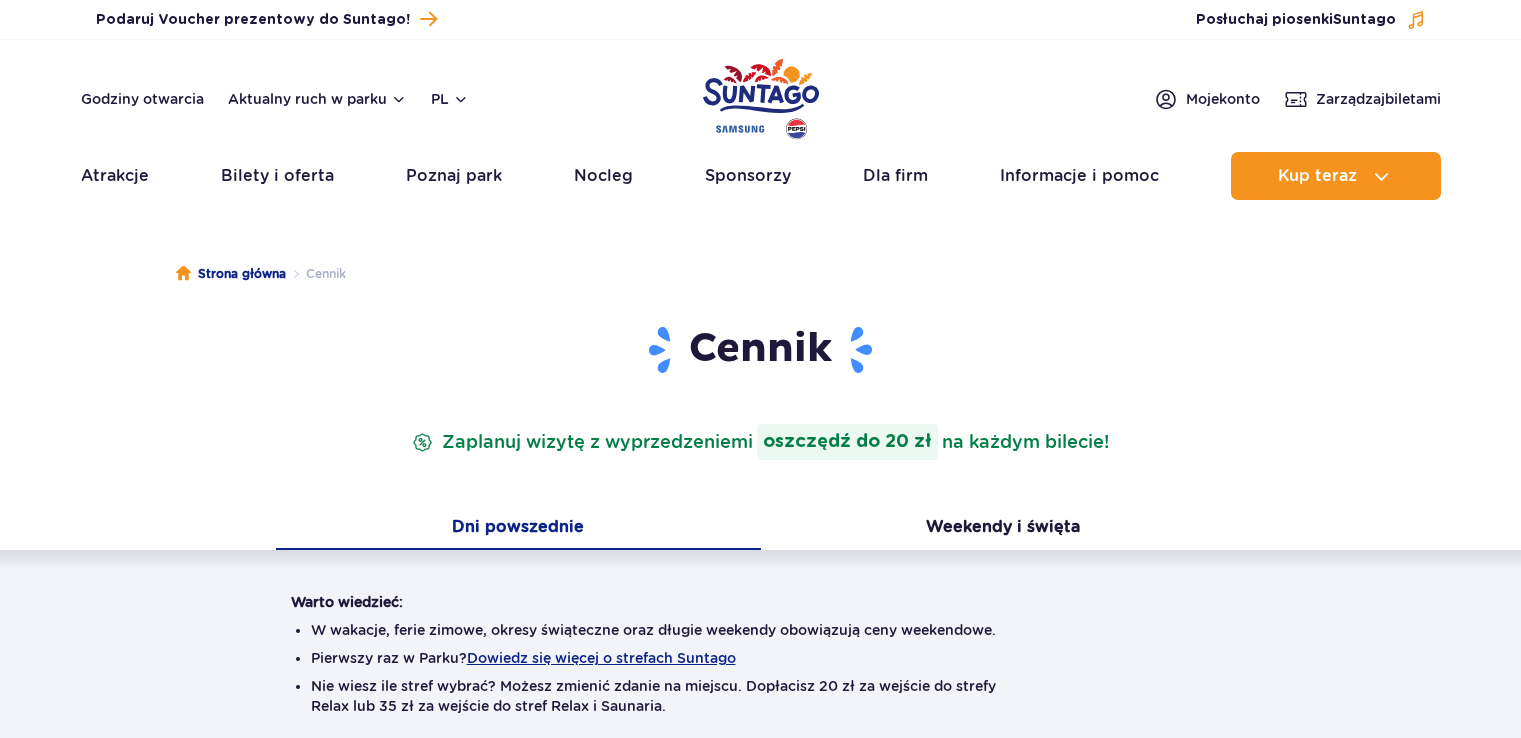 scroll, scrollTop: 0, scrollLeft: 0, axis: both 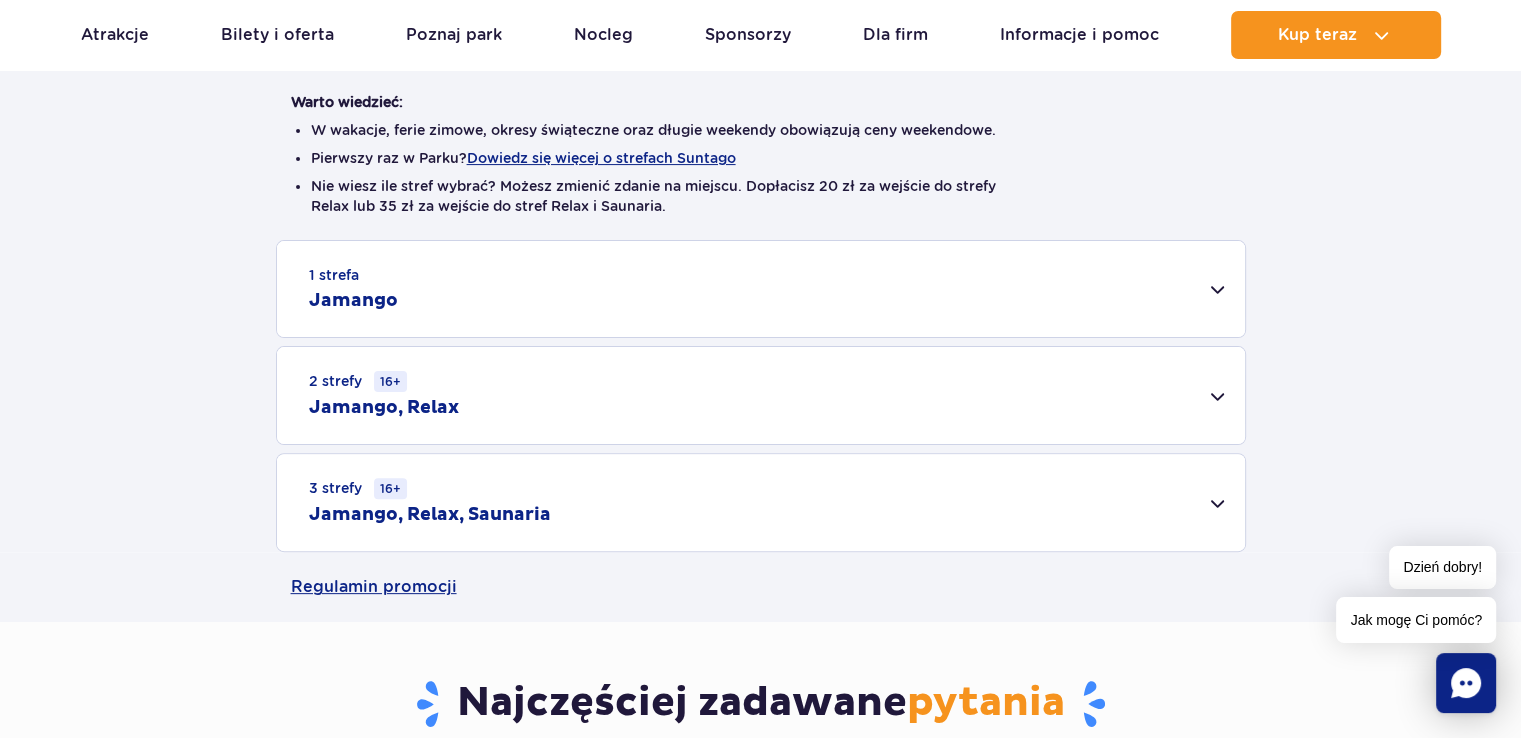 click on "1 strefa
Jamango" at bounding box center [761, 289] 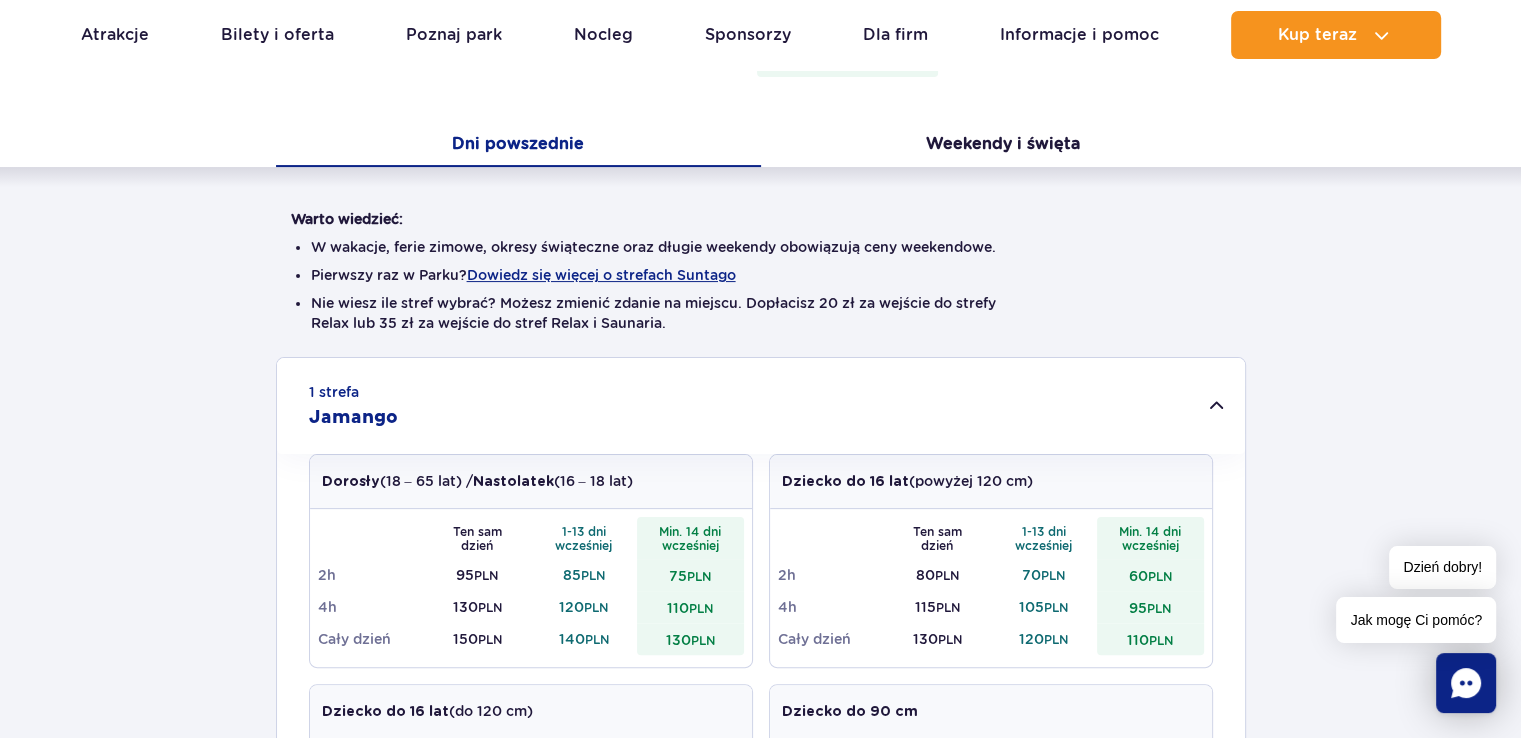 scroll, scrollTop: 100, scrollLeft: 0, axis: vertical 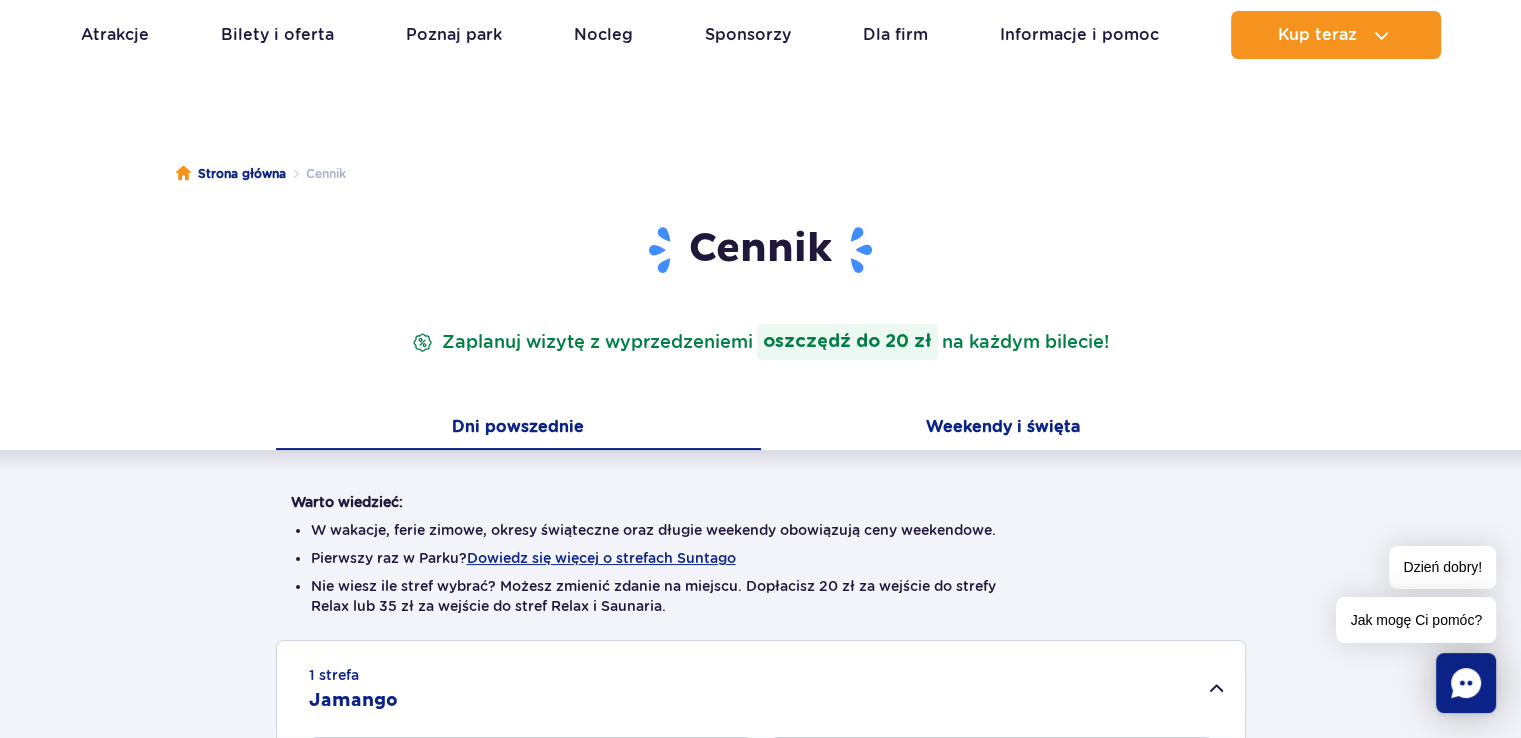 click on "Weekendy i święta" at bounding box center (1003, 429) 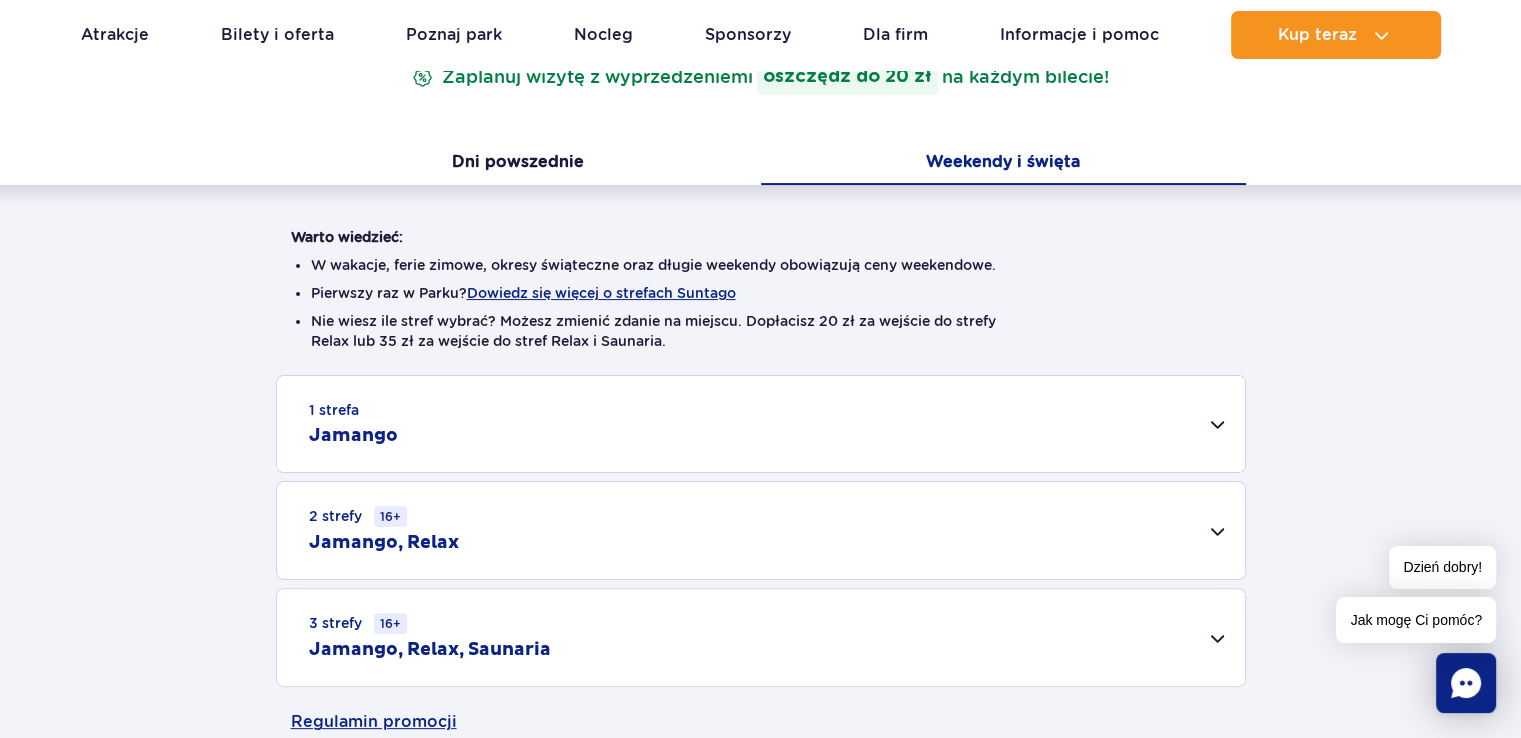 scroll, scrollTop: 200, scrollLeft: 0, axis: vertical 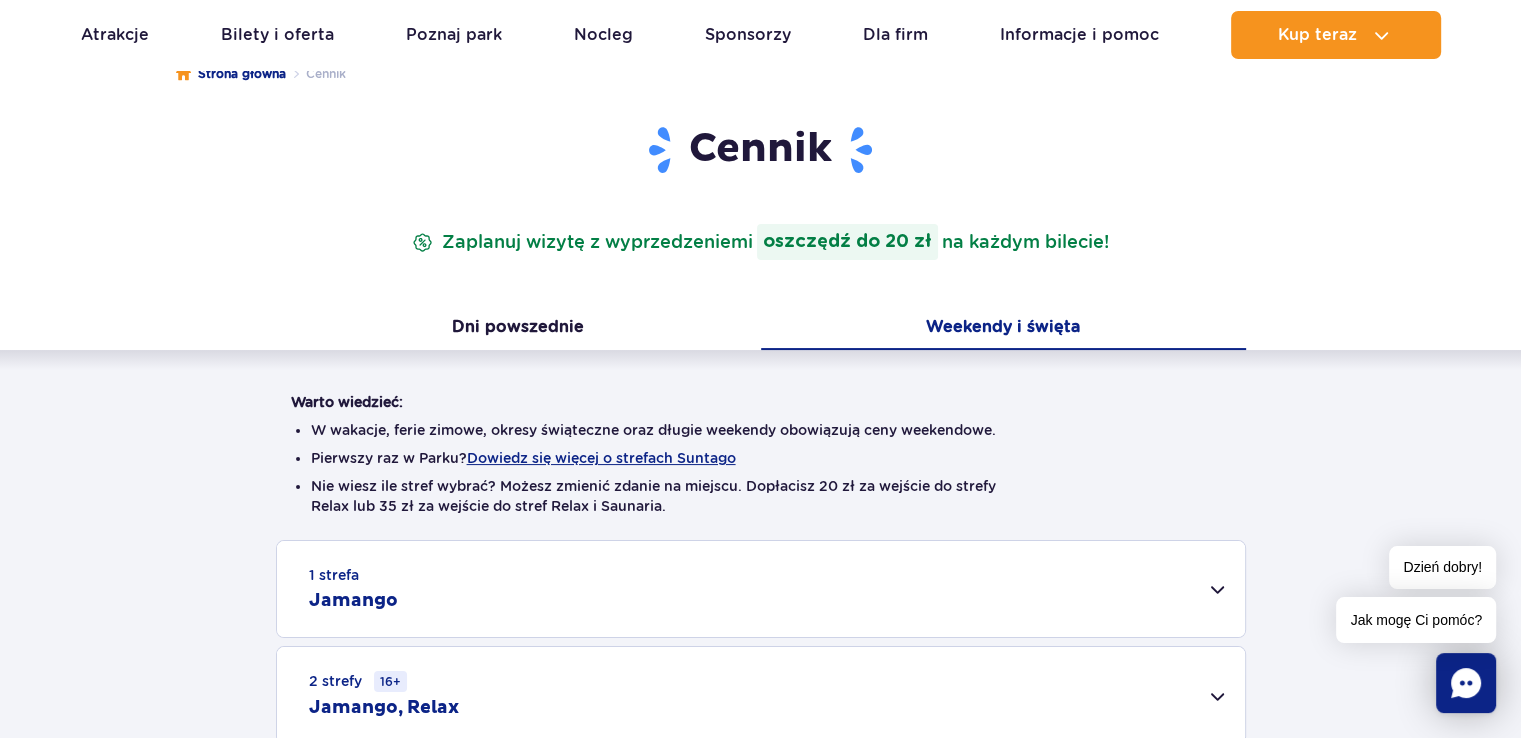 click on "Weekendy i święta" at bounding box center [1003, 329] 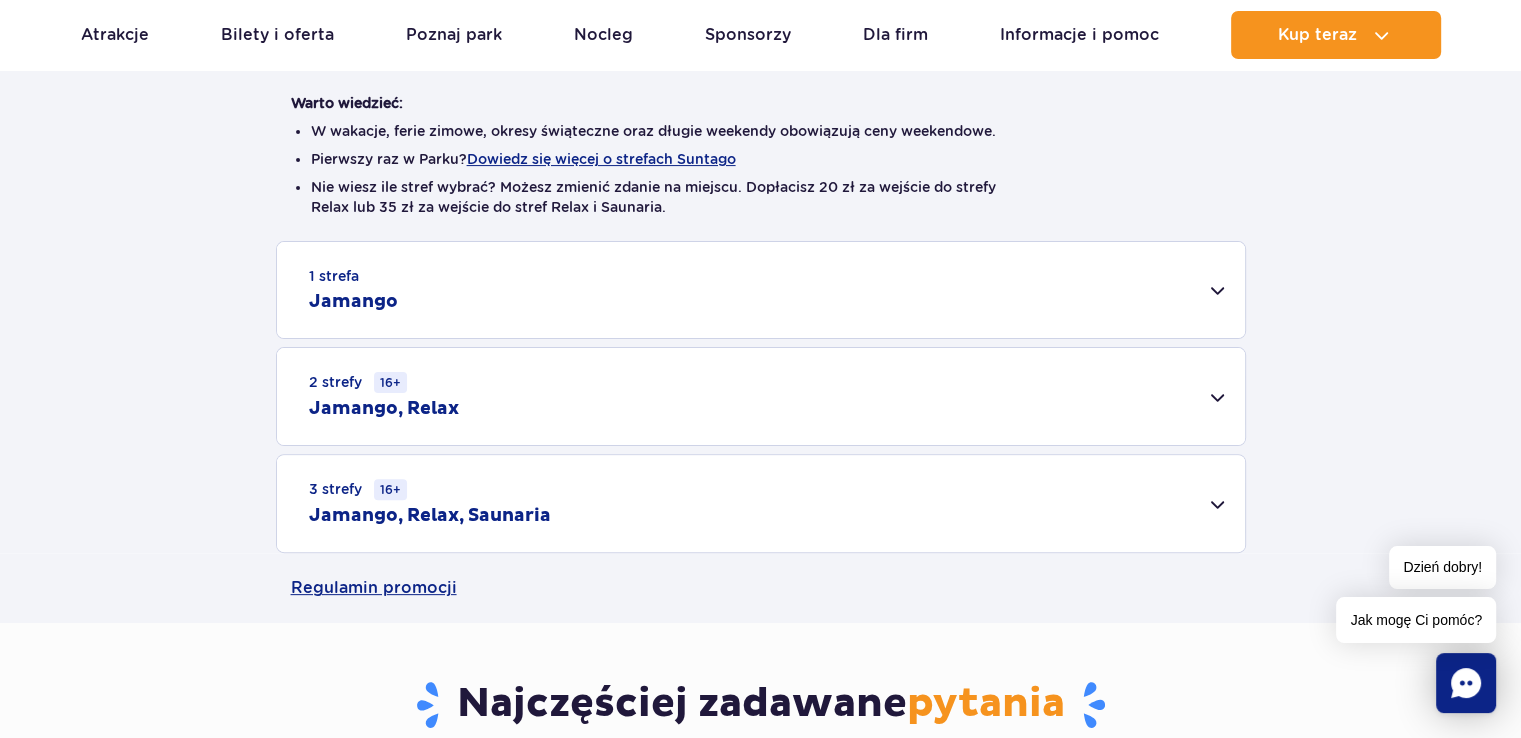 scroll, scrollTop: 500, scrollLeft: 0, axis: vertical 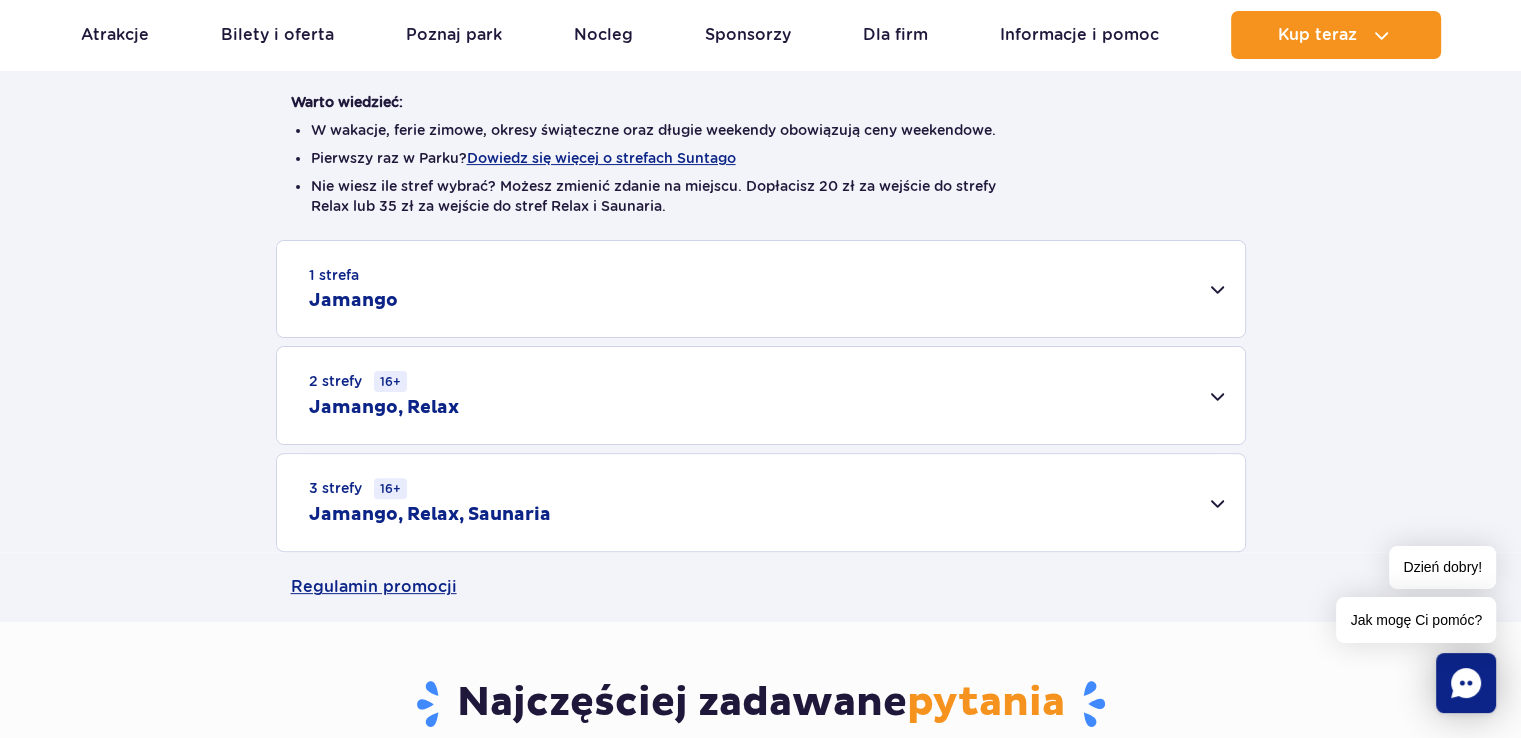 click on "1 strefa
Jamango" at bounding box center (761, 289) 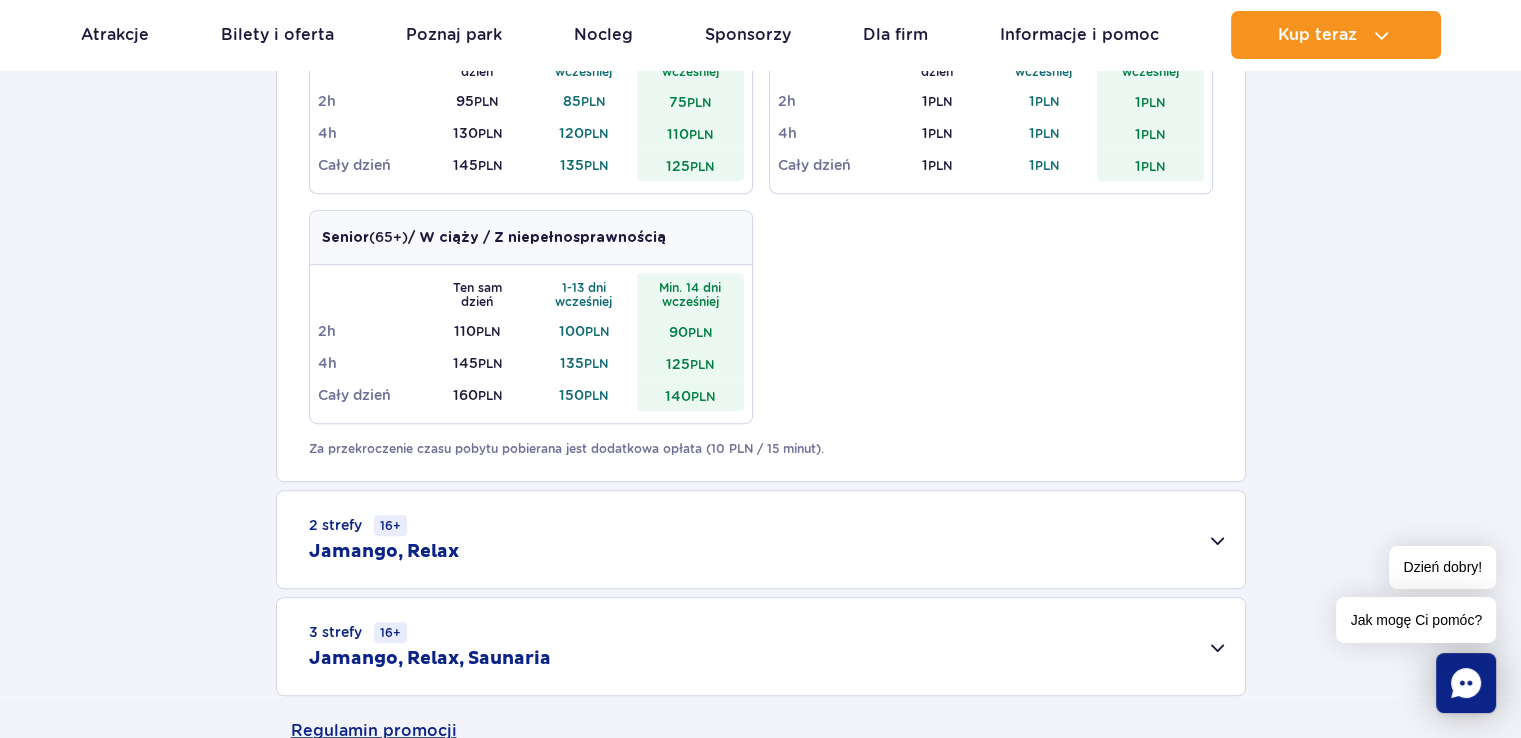 scroll, scrollTop: 1100, scrollLeft: 0, axis: vertical 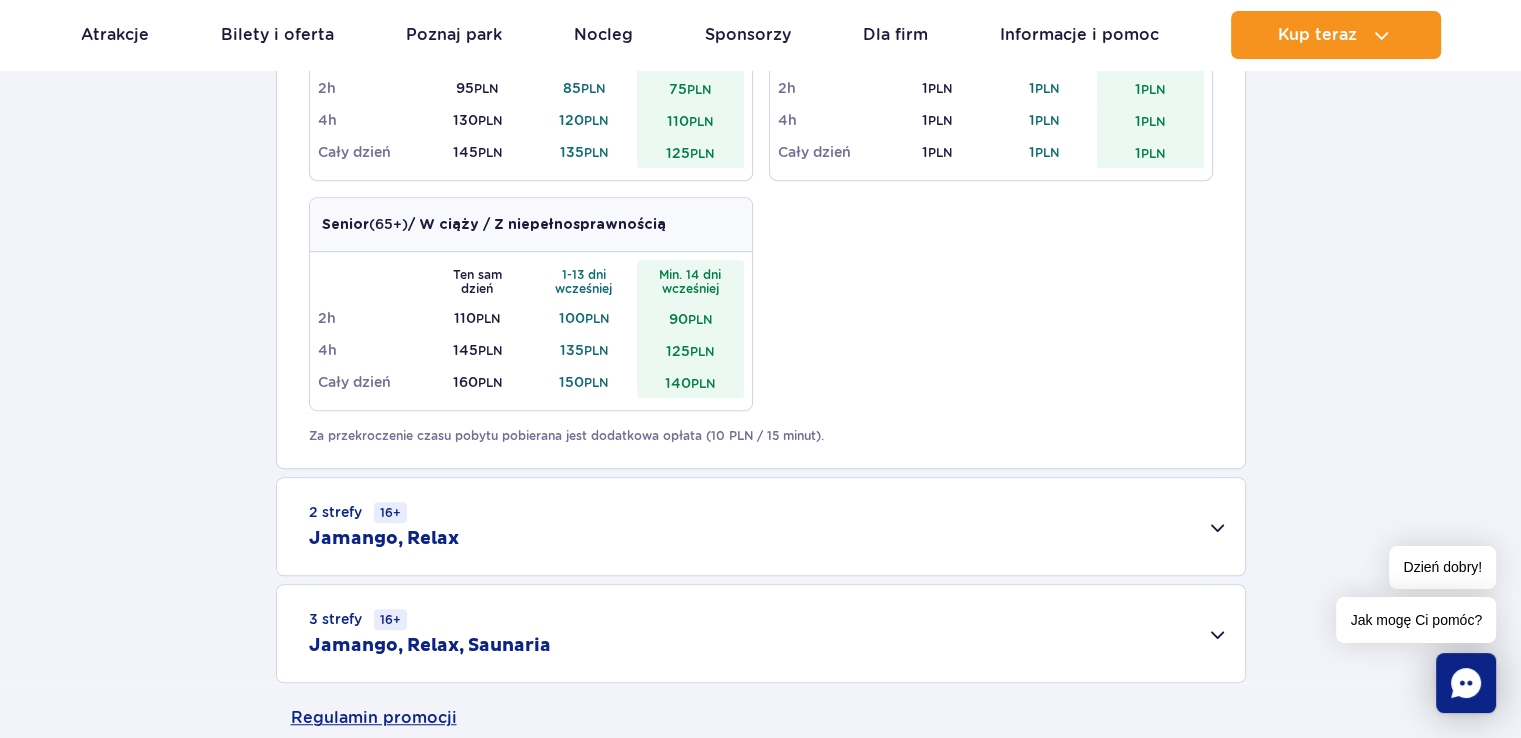 click on "2 strefy  16+
Jamango, Relax" at bounding box center [761, 526] 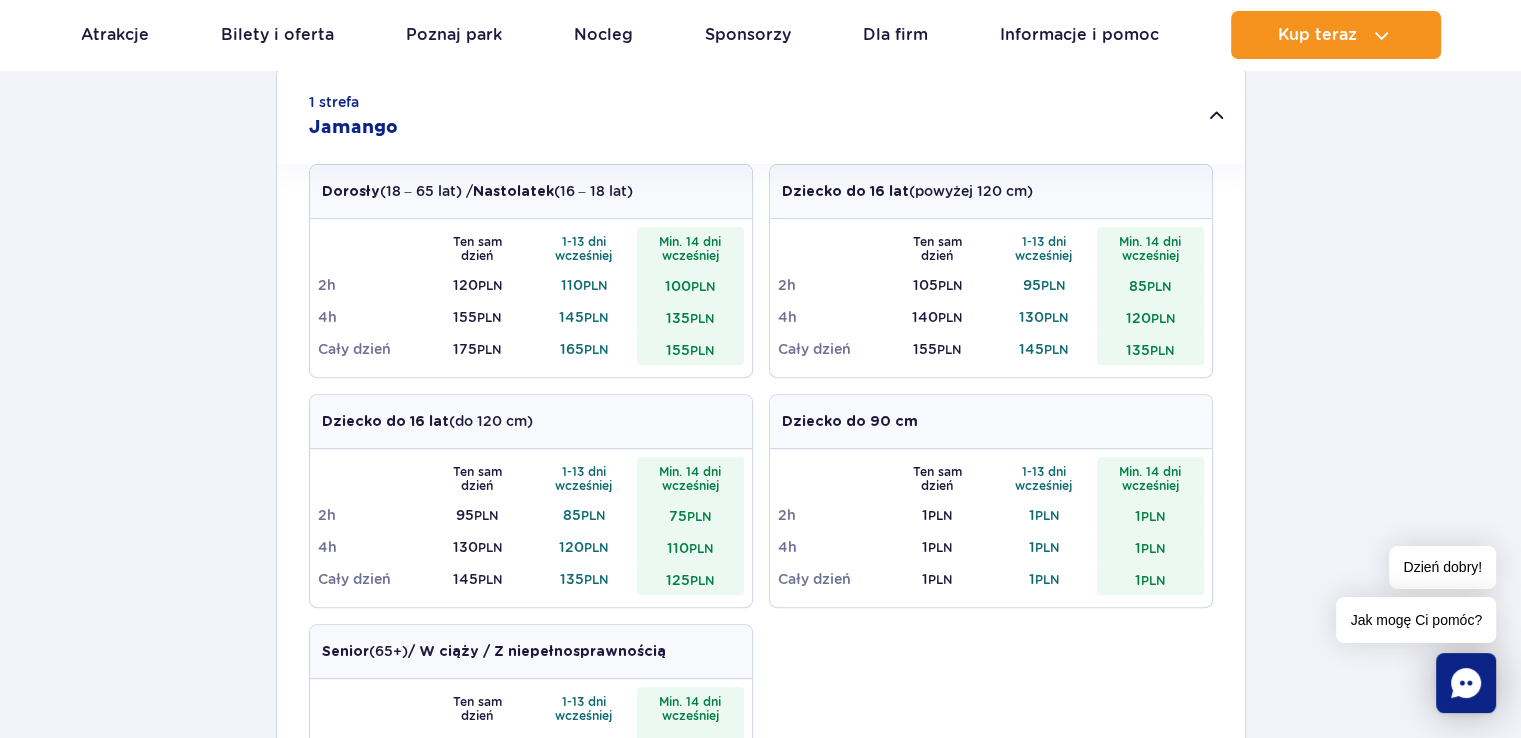 scroll, scrollTop: 600, scrollLeft: 0, axis: vertical 